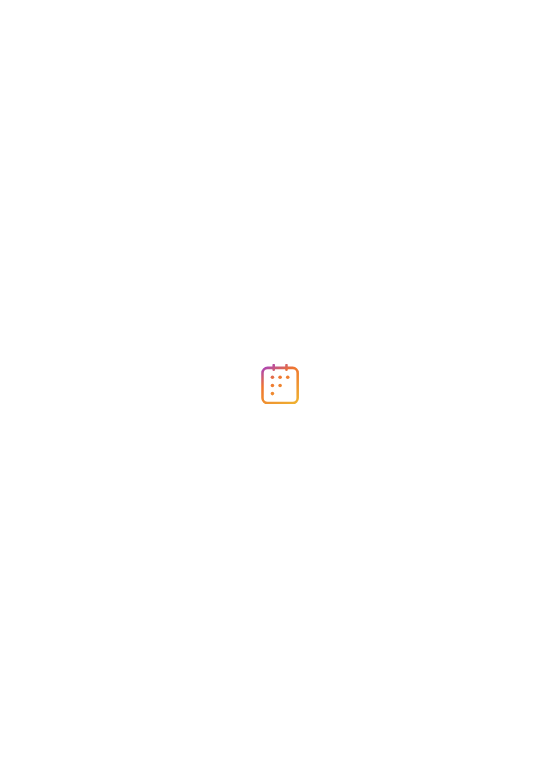 scroll, scrollTop: 0, scrollLeft: 0, axis: both 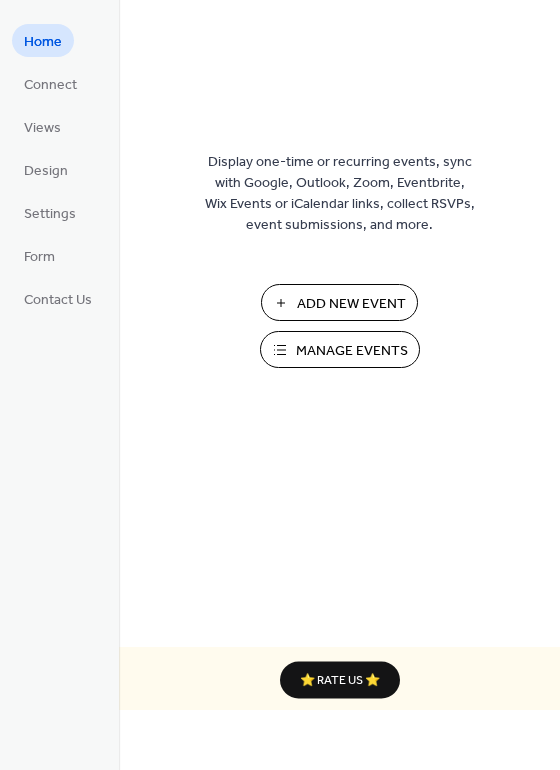 click on "Manage Events" at bounding box center (352, 351) 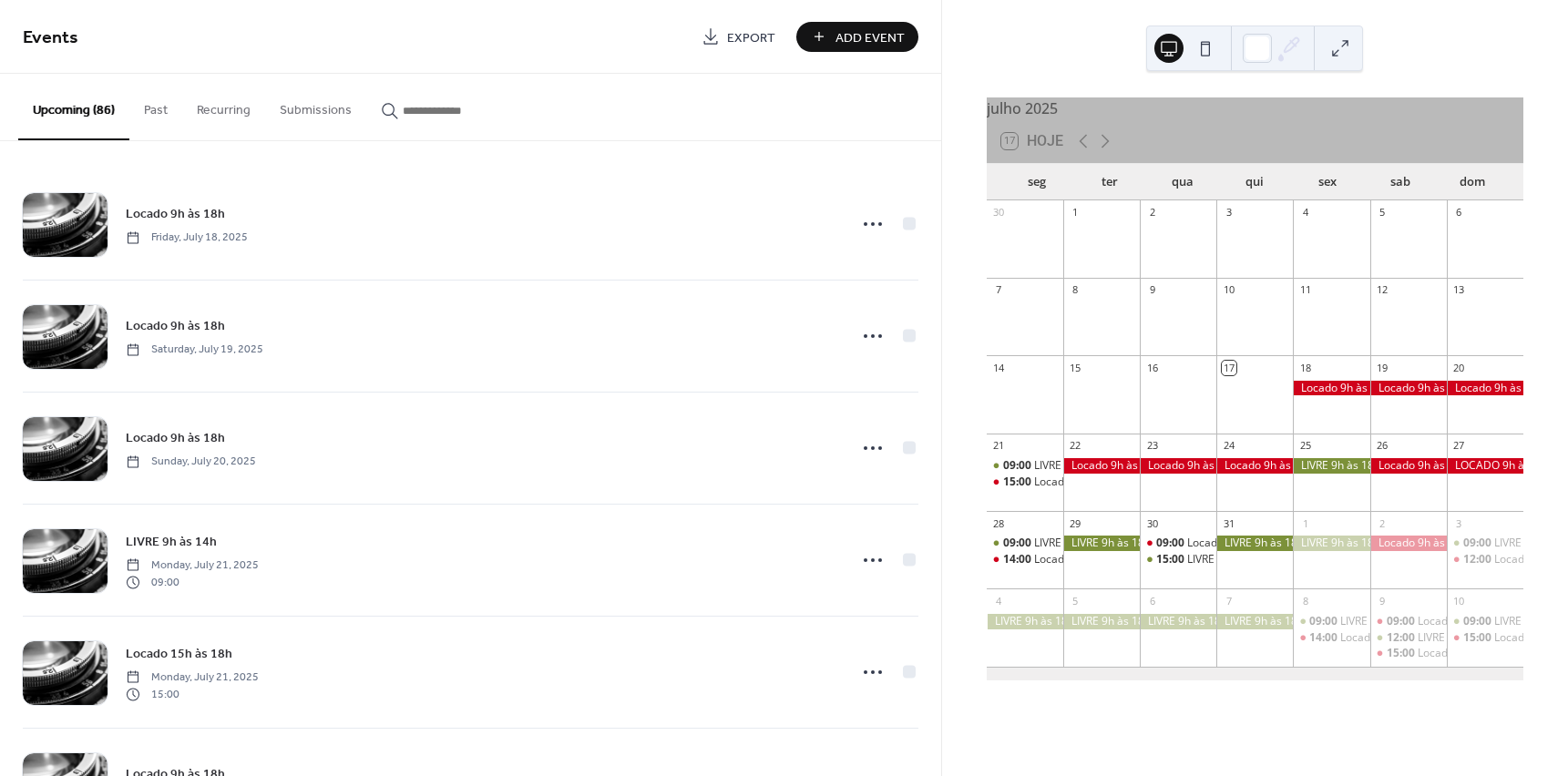 scroll, scrollTop: 0, scrollLeft: 0, axis: both 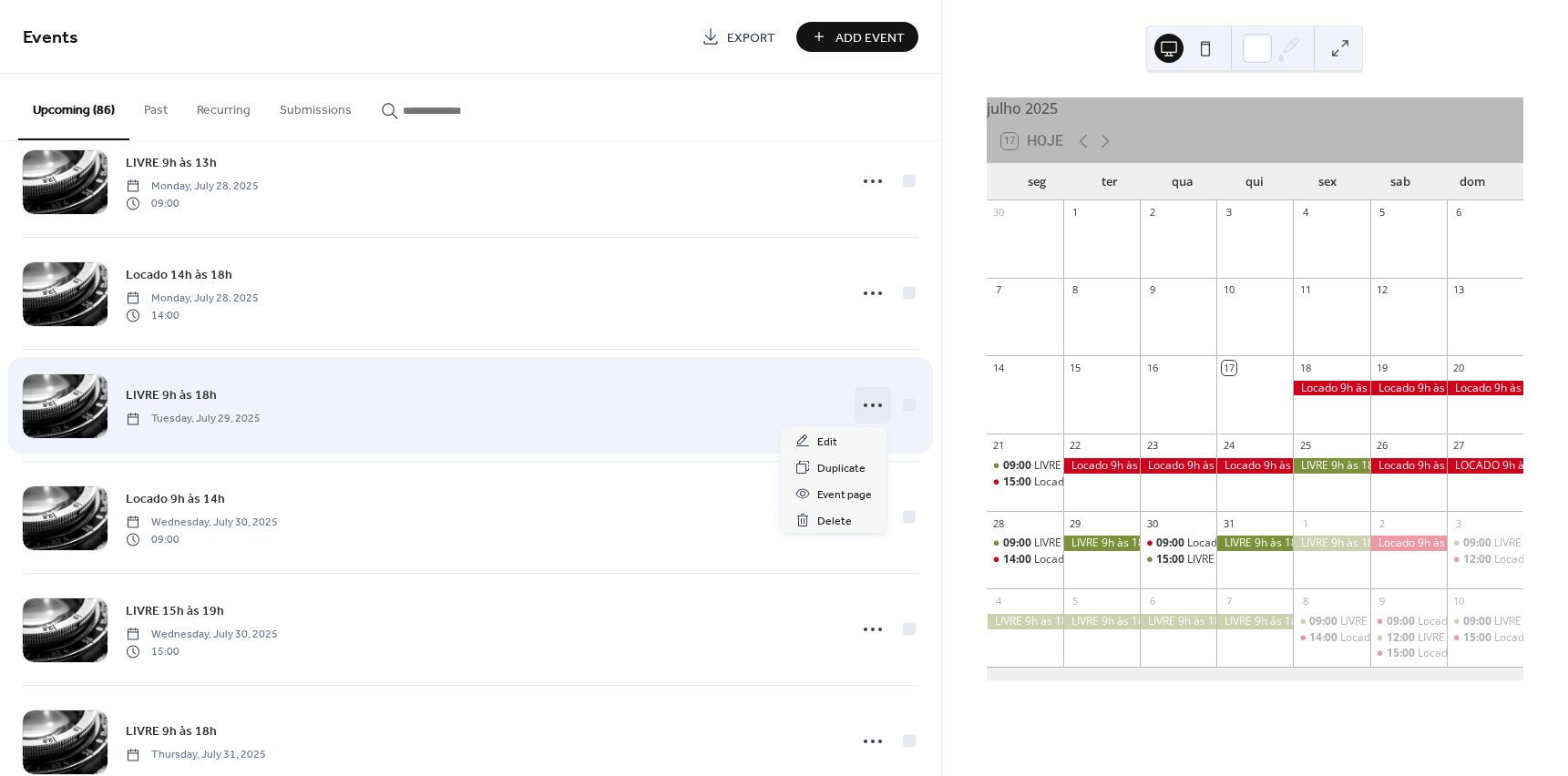 click 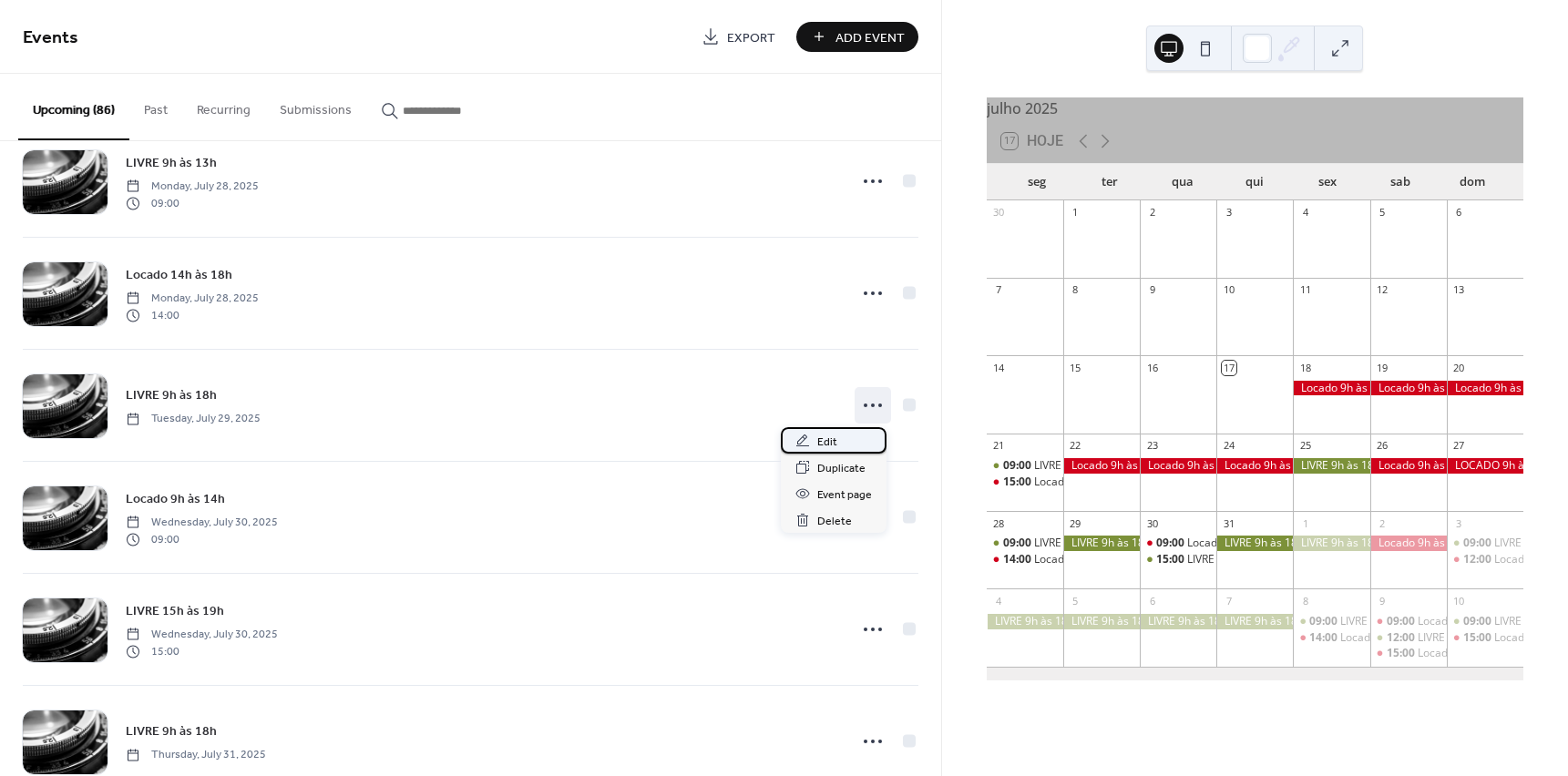 click on "Edit" at bounding box center [827, 442] 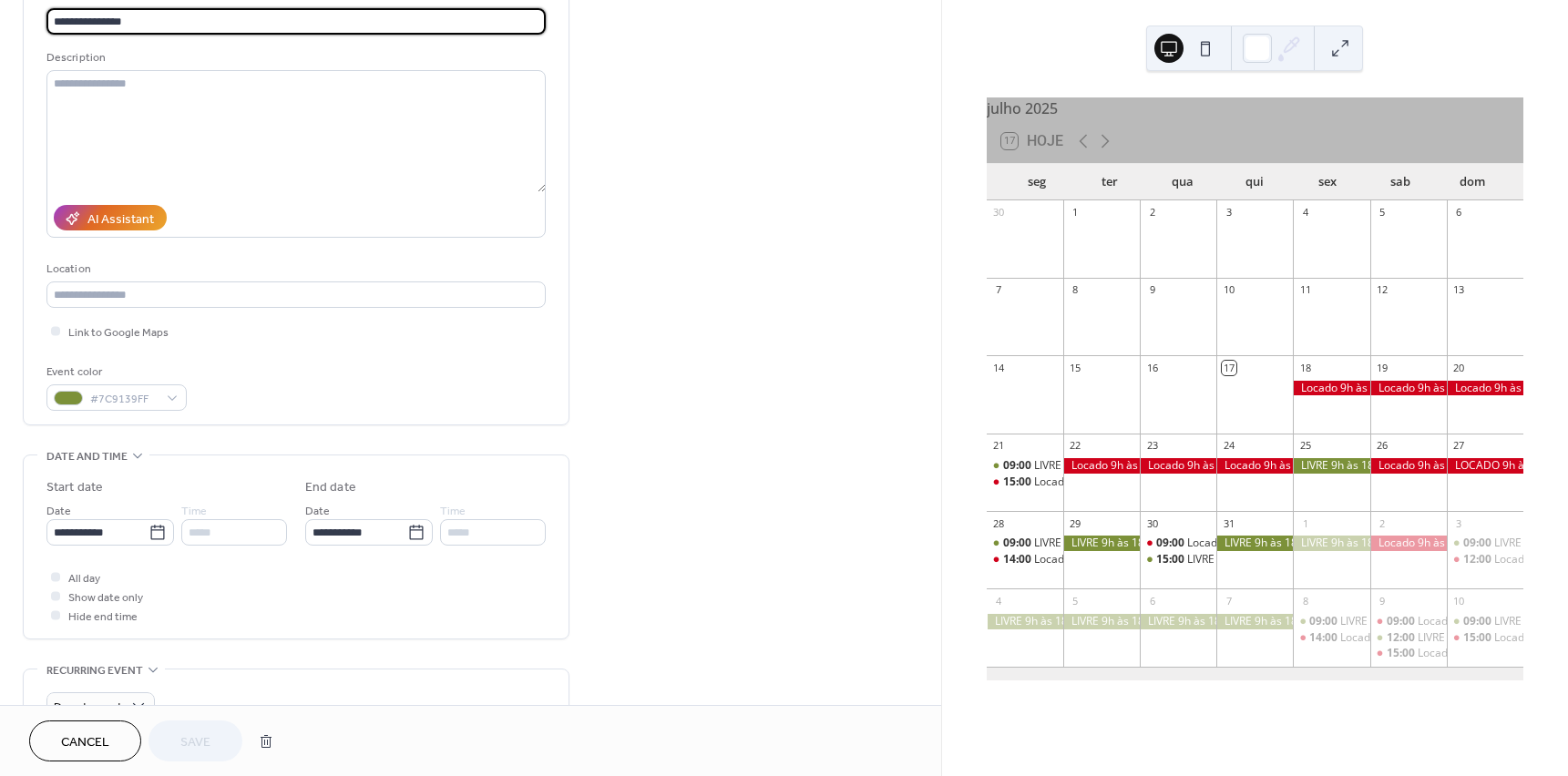 scroll, scrollTop: 182, scrollLeft: 0, axis: vertical 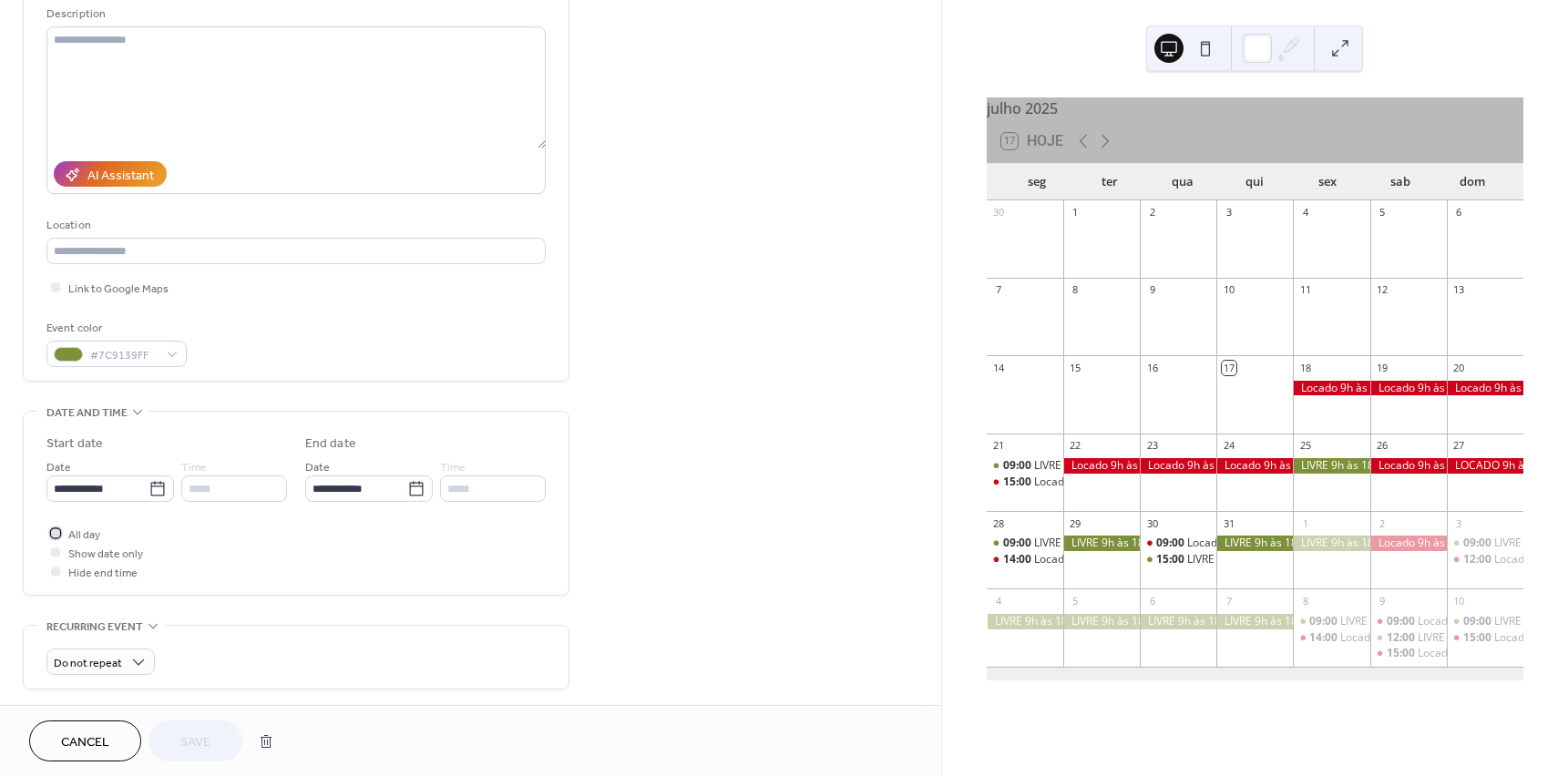 click 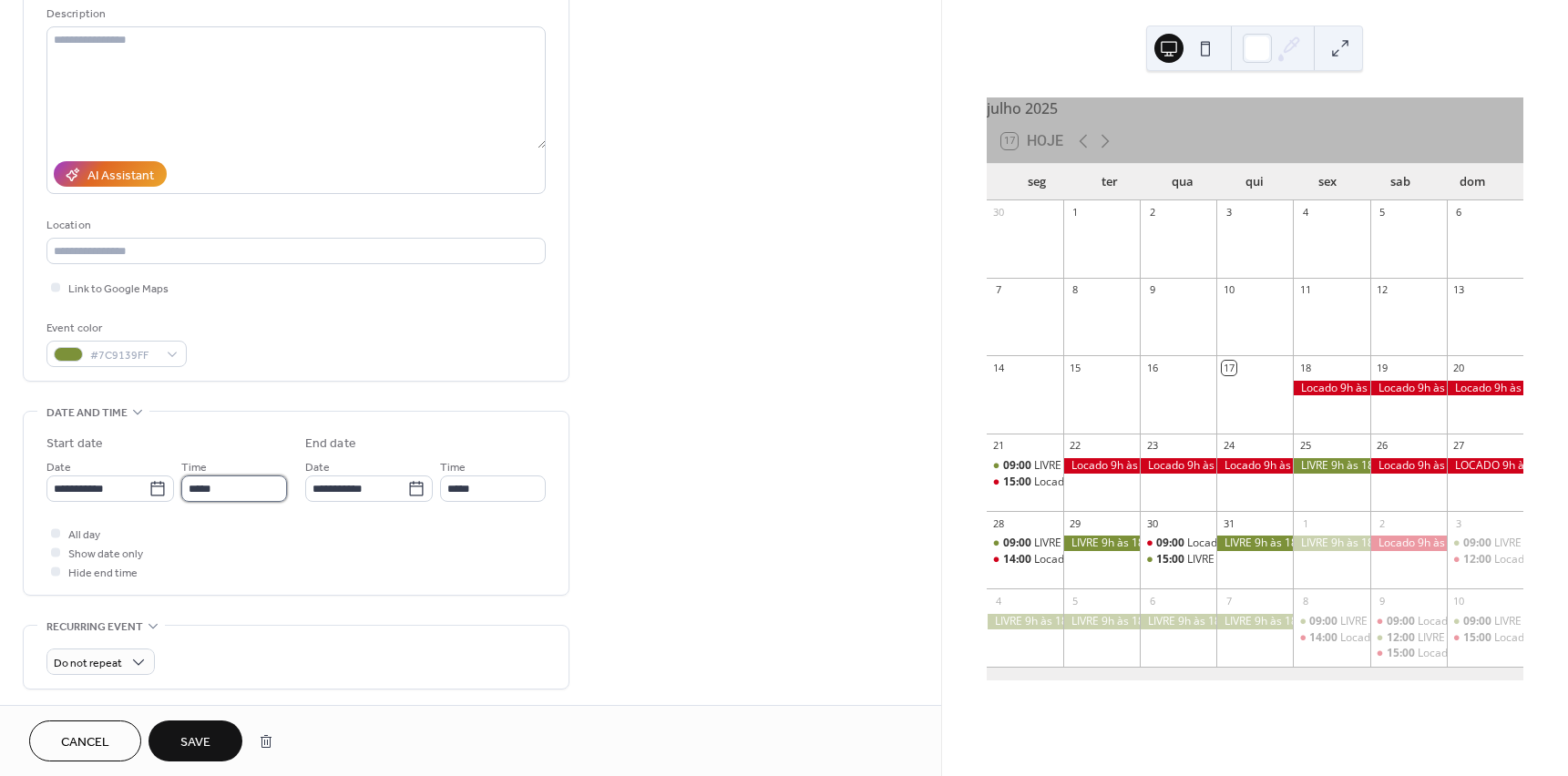 click on "*****" at bounding box center (234, 488) 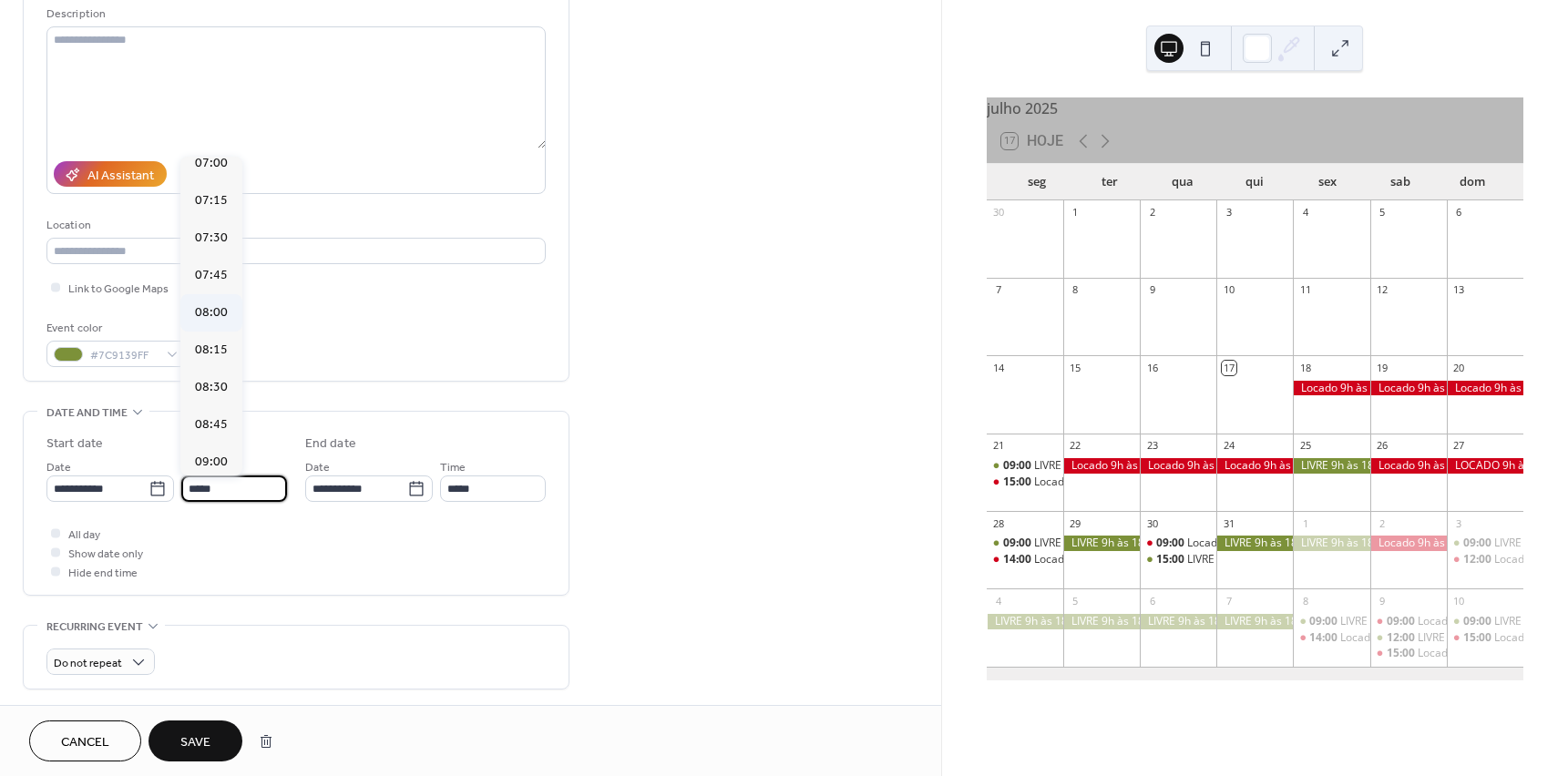 scroll, scrollTop: 1093, scrollLeft: 0, axis: vertical 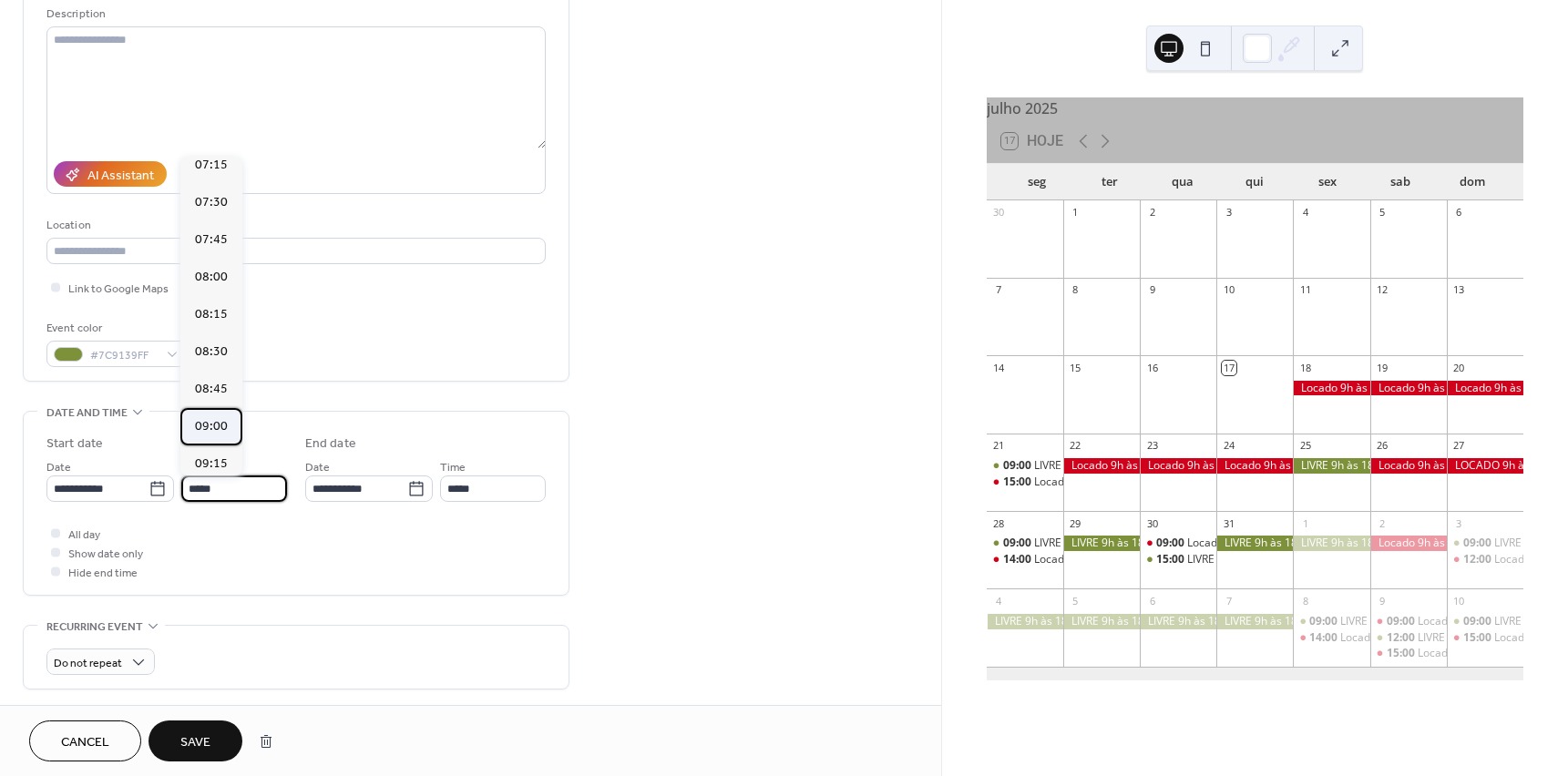click on "09:00" at bounding box center (211, 426) 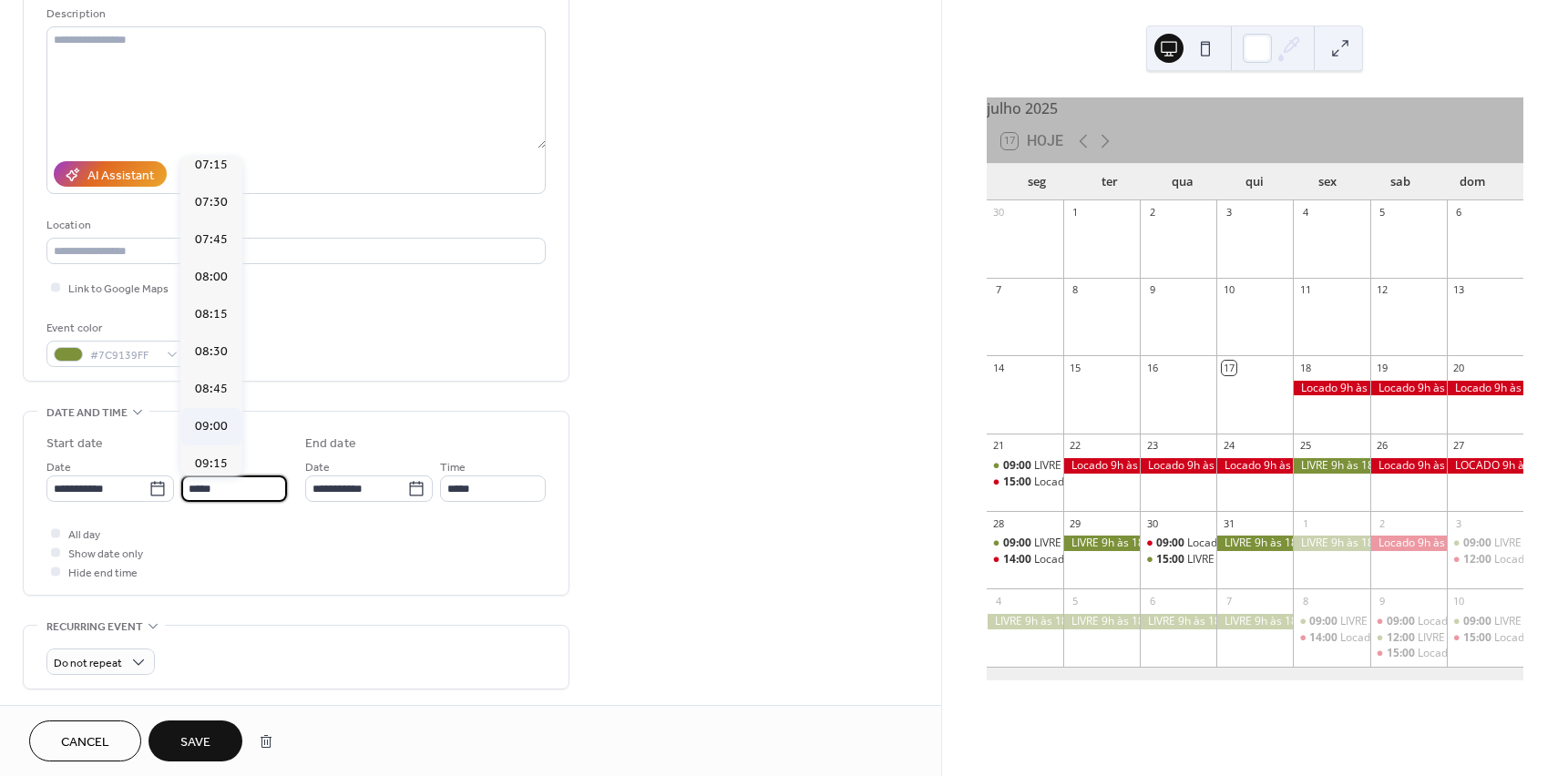 type on "*****" 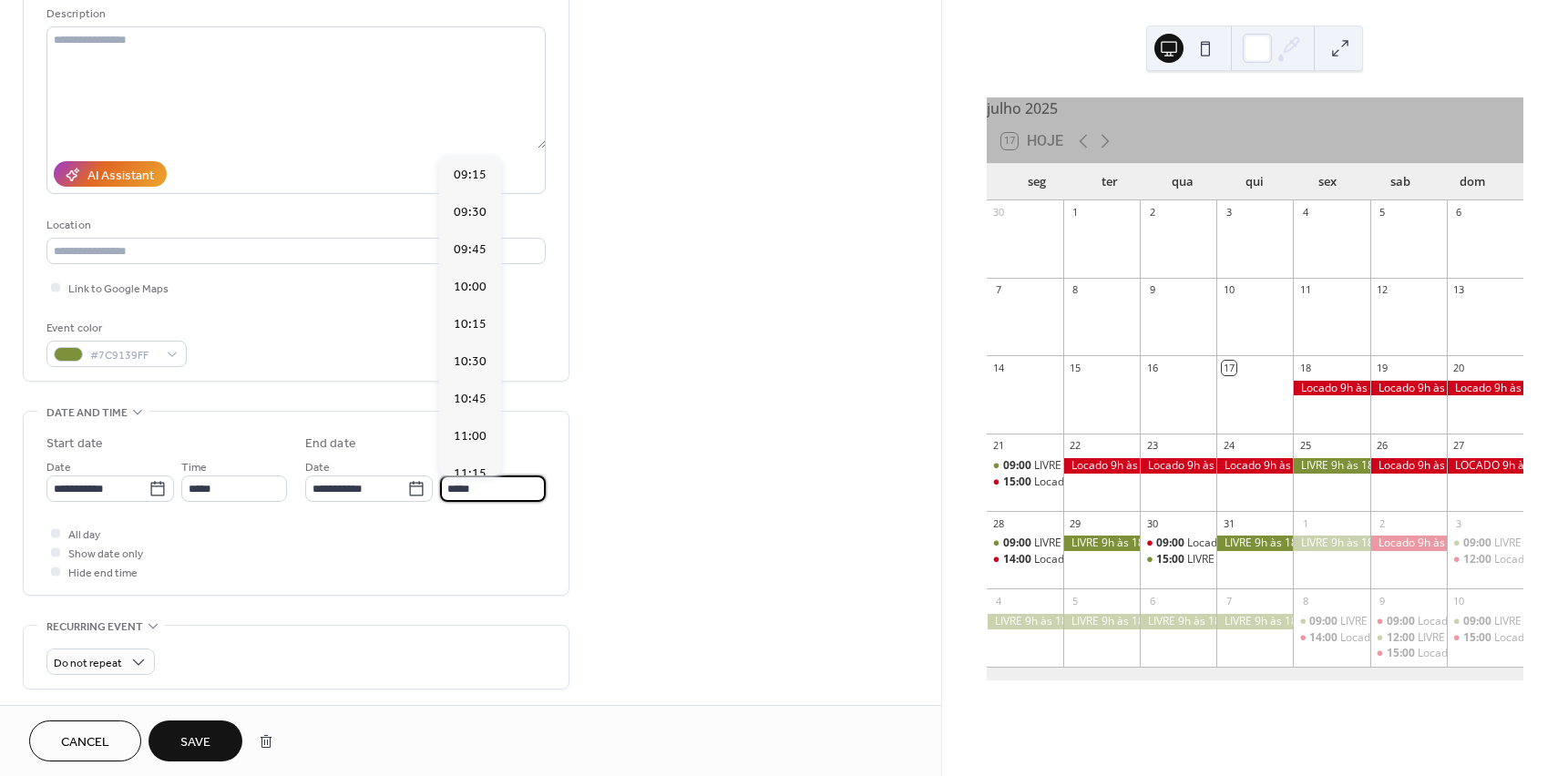 click on "*****" at bounding box center [493, 488] 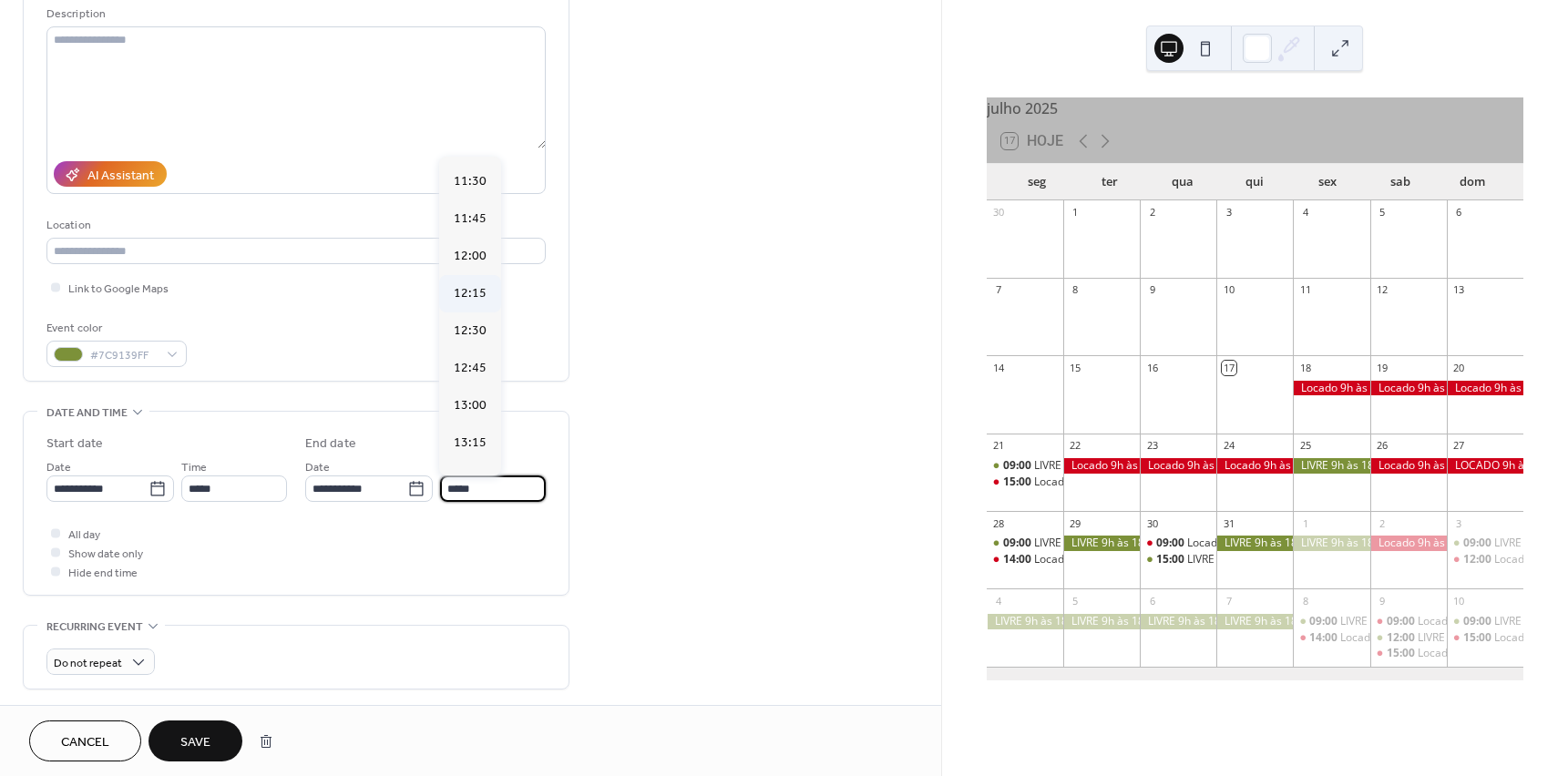 scroll, scrollTop: 364, scrollLeft: 0, axis: vertical 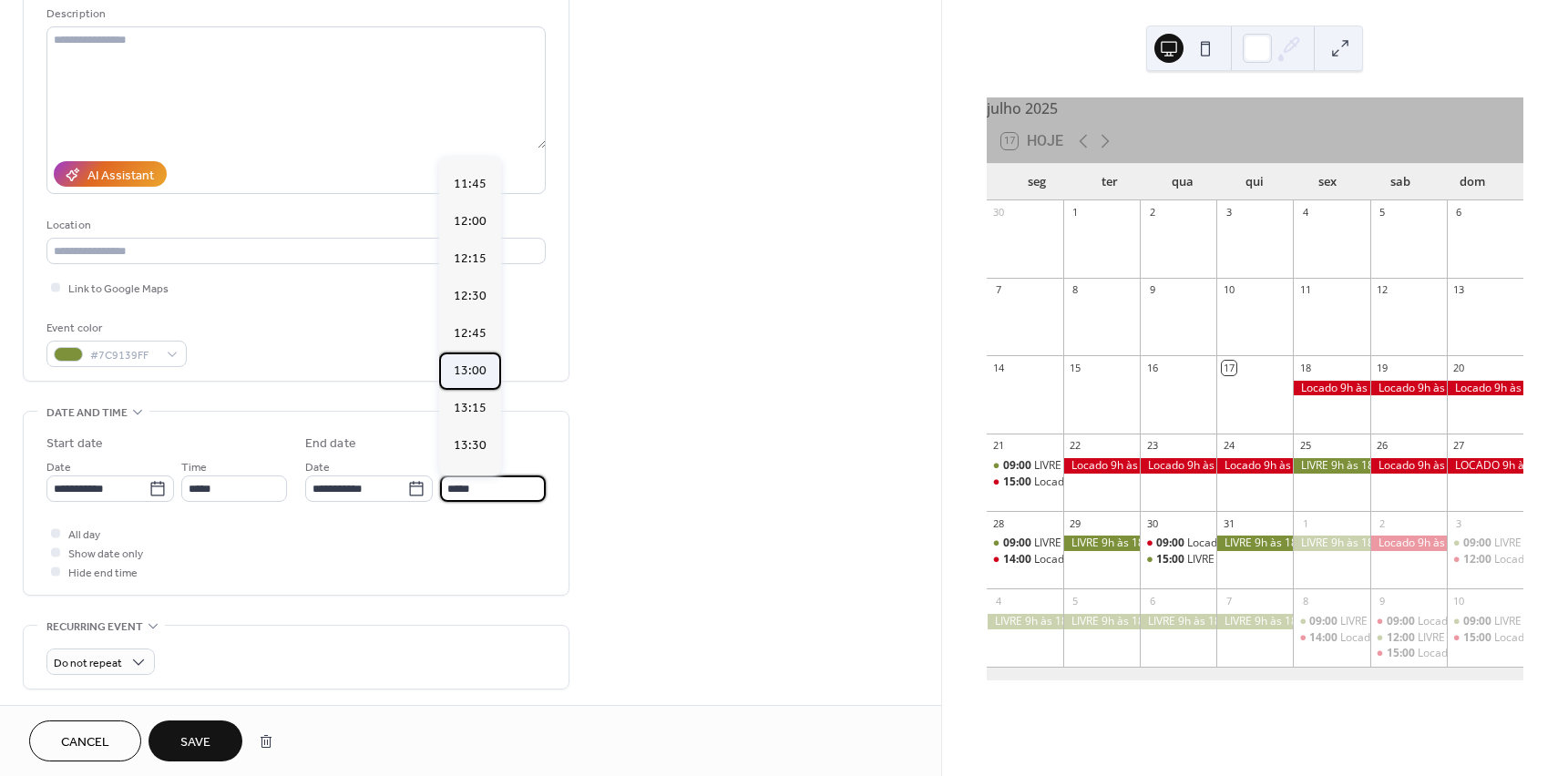 click on "13:00" at bounding box center (470, 371) 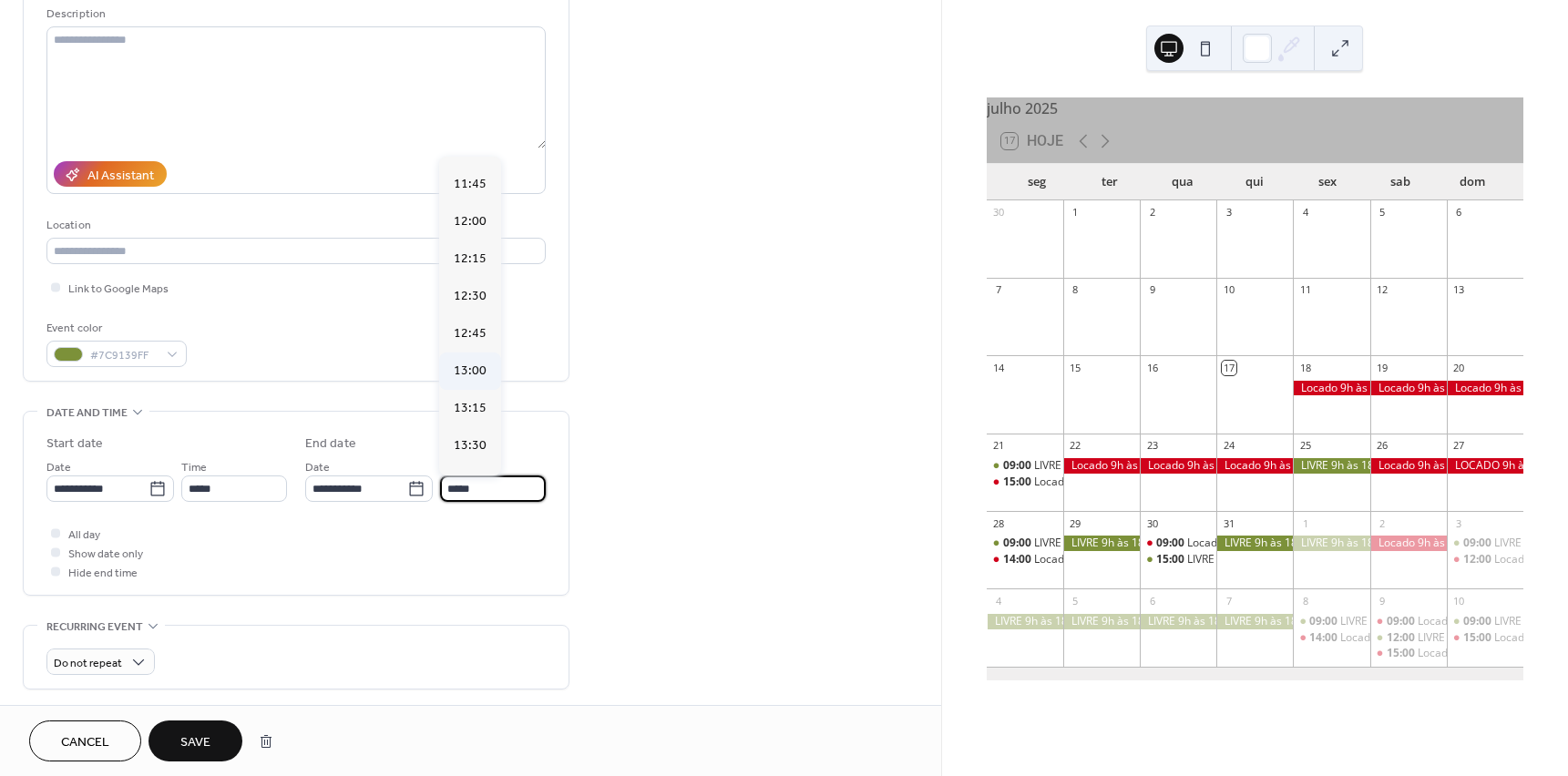 type on "*****" 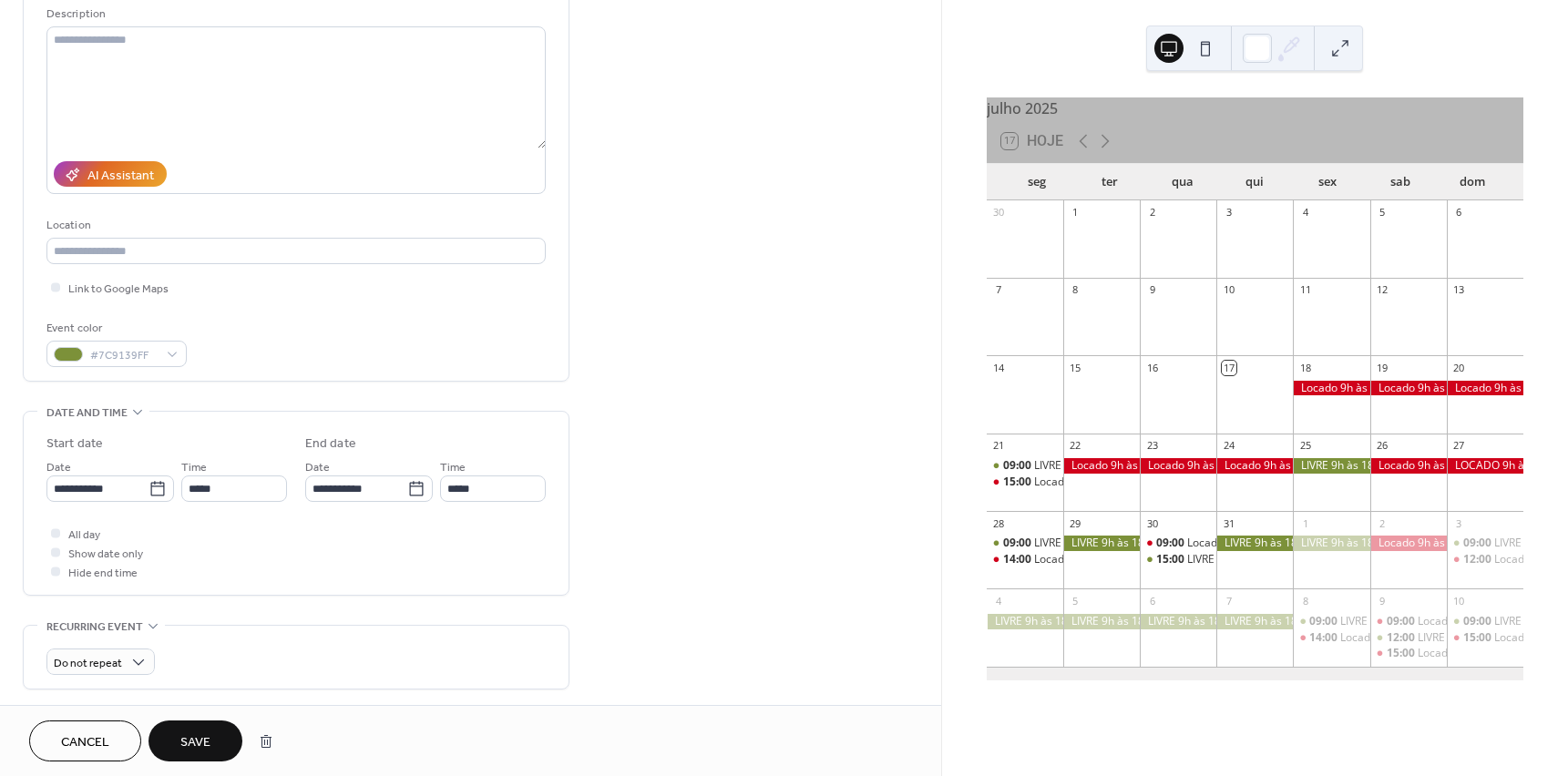 click on "Save" at bounding box center (195, 742) 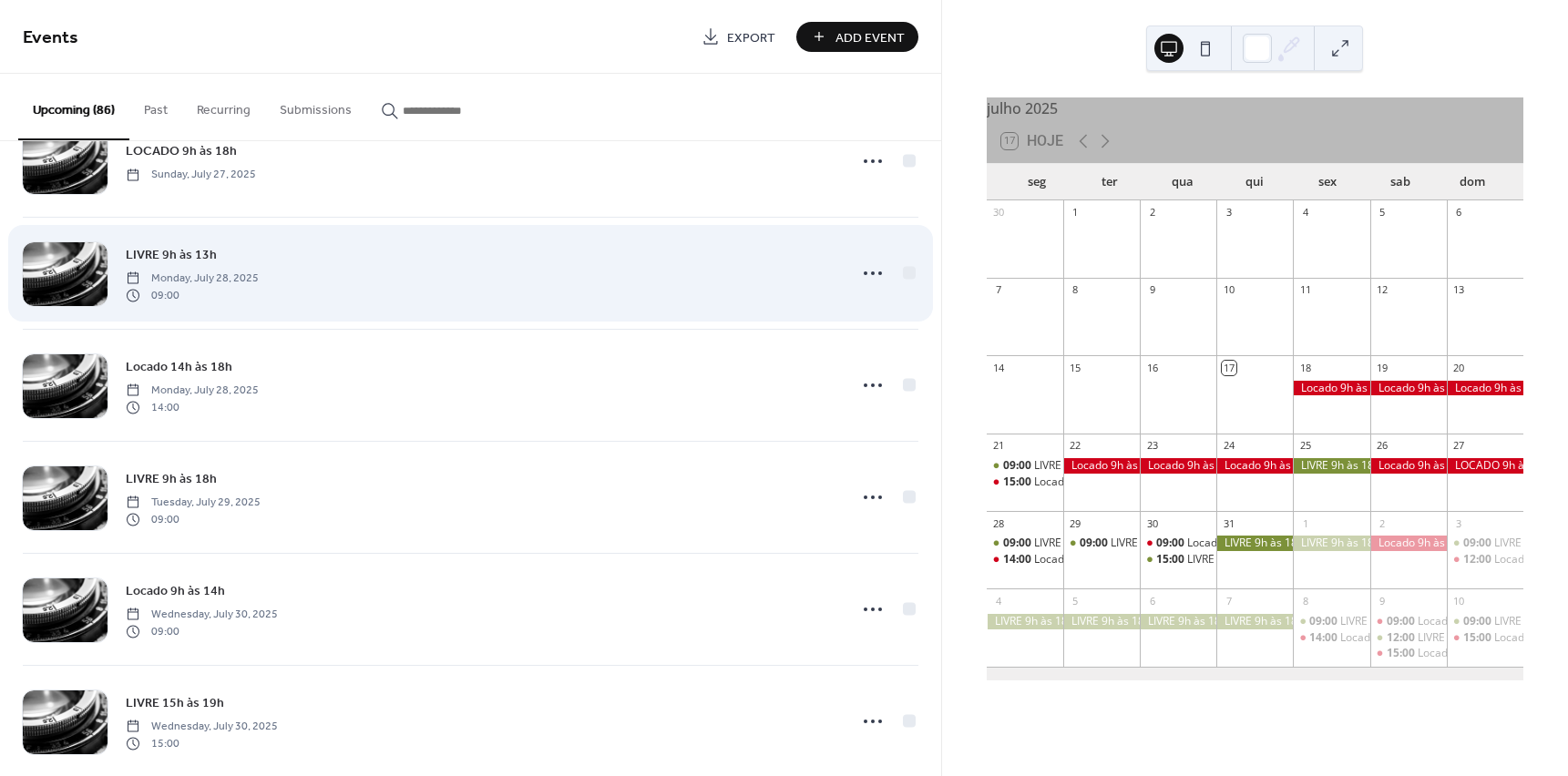 scroll, scrollTop: 1184, scrollLeft: 0, axis: vertical 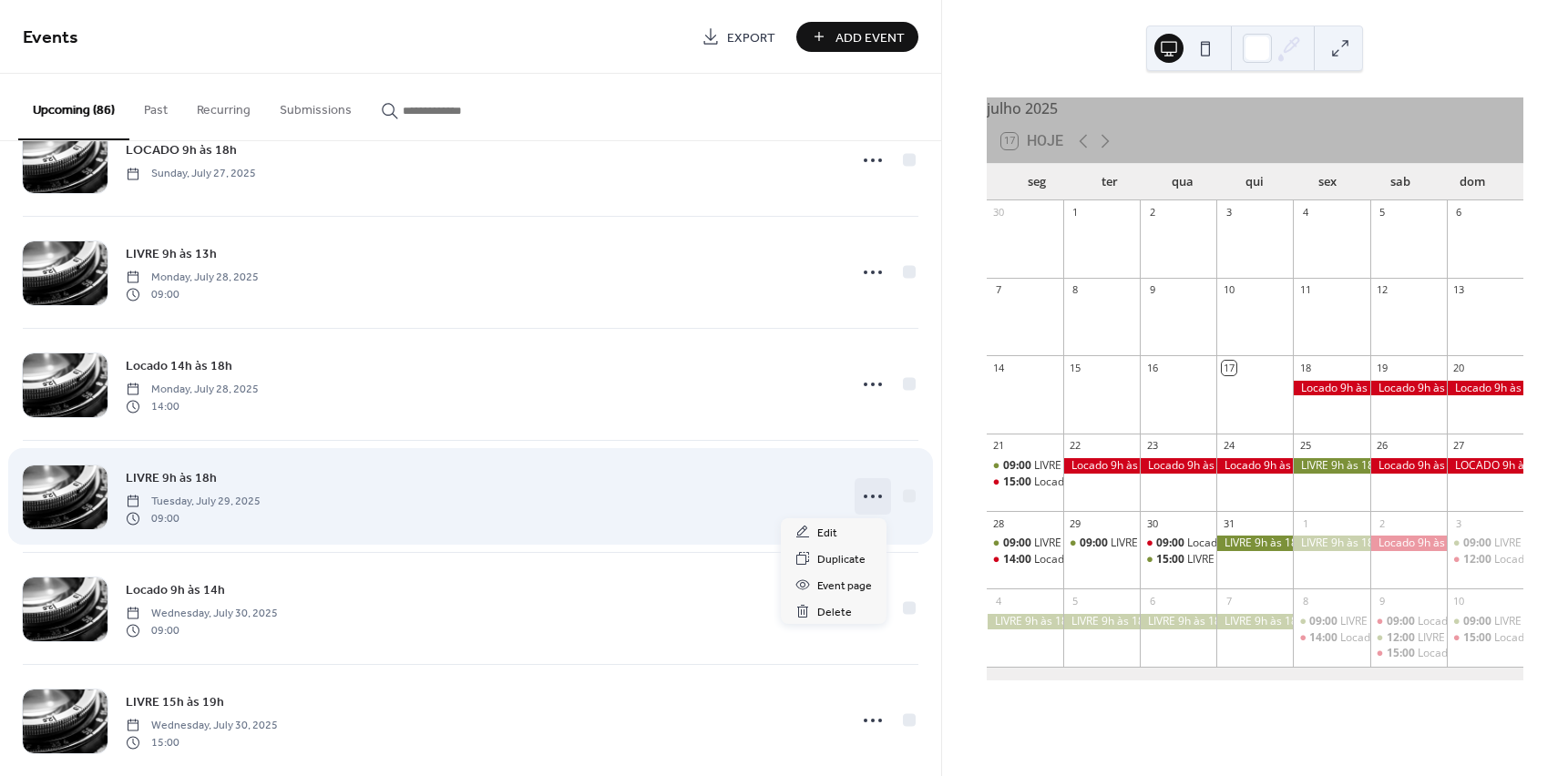 click 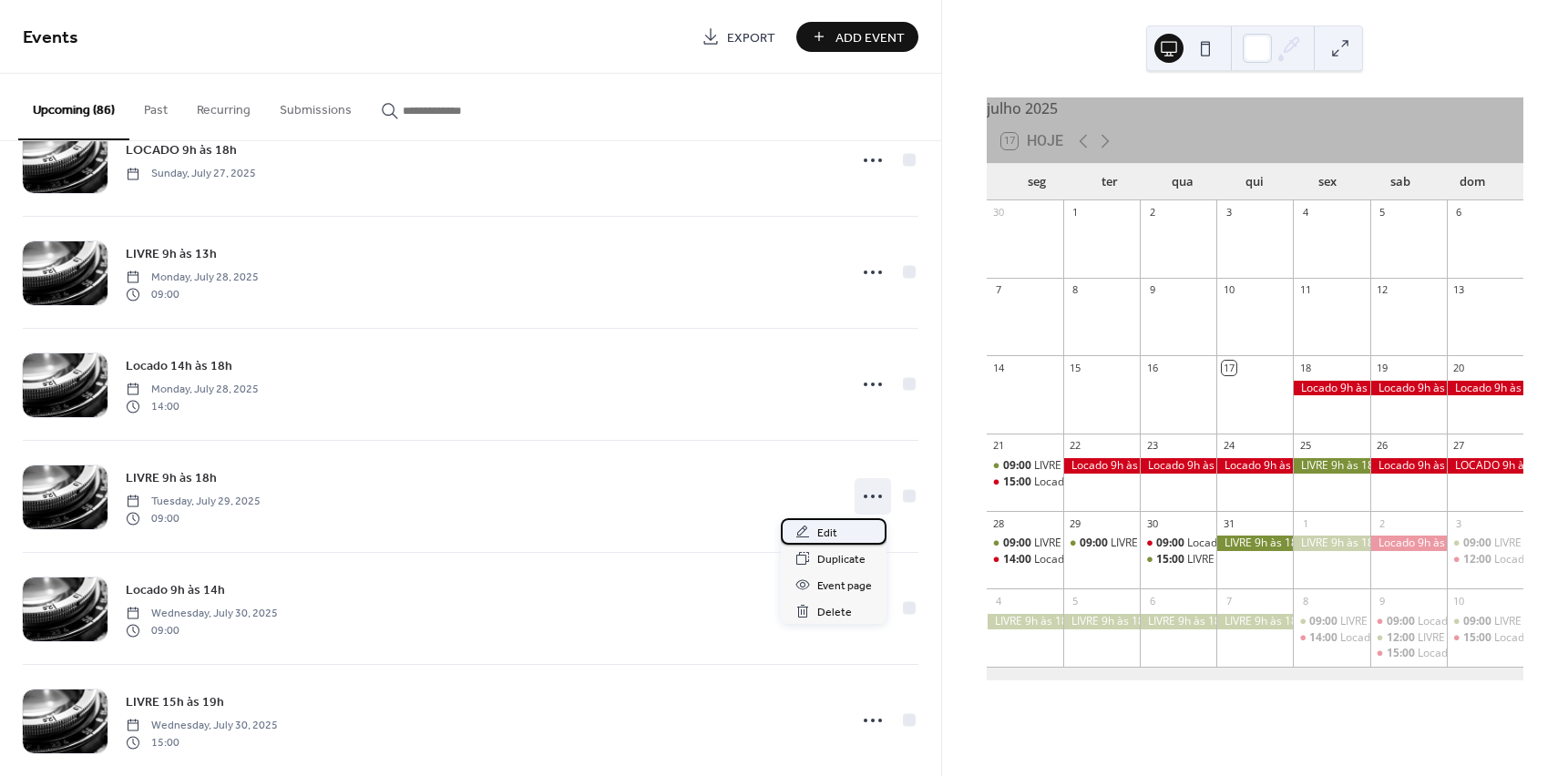 click on "Edit" at bounding box center [834, 531] 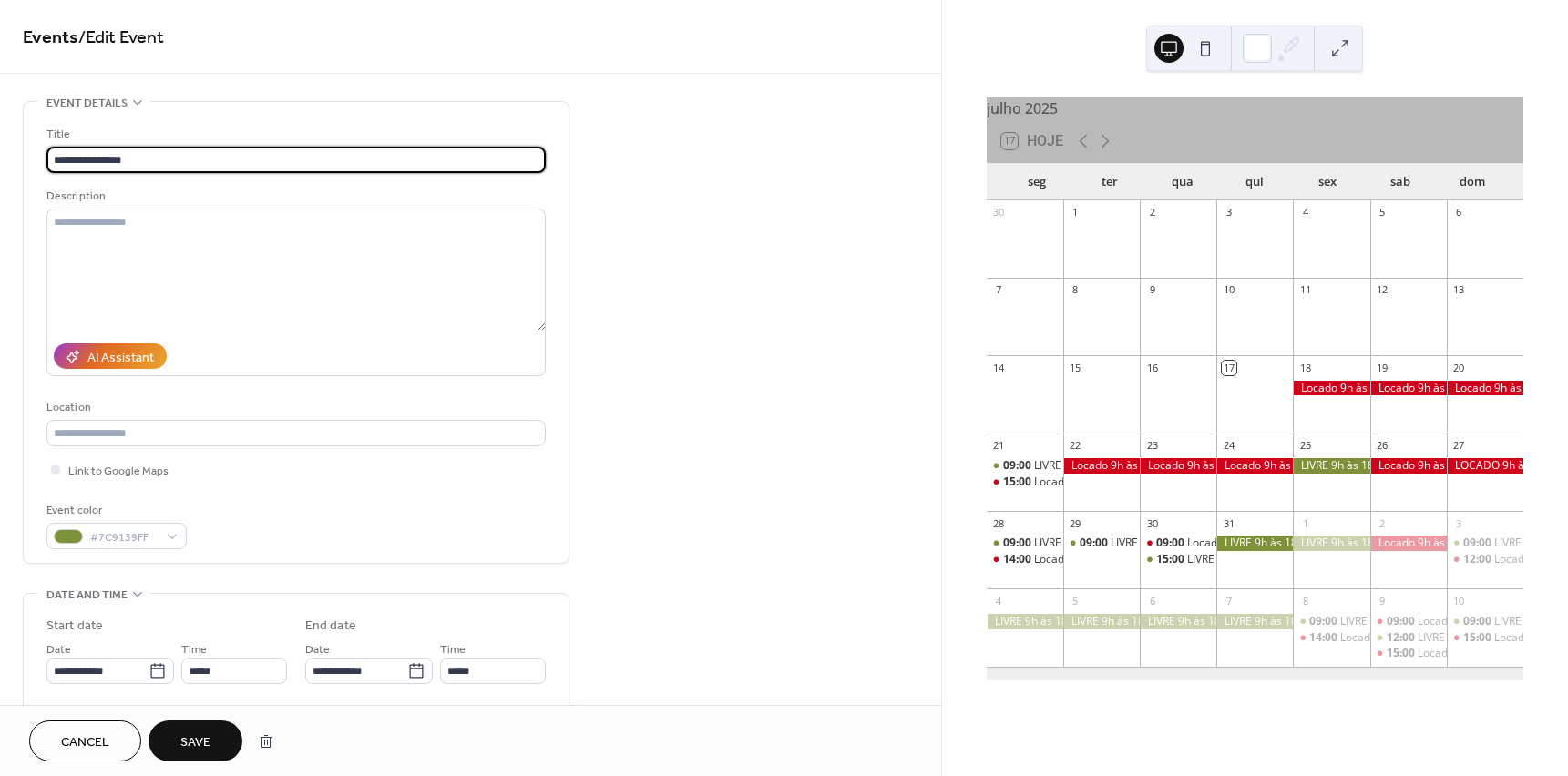 type on "**********" 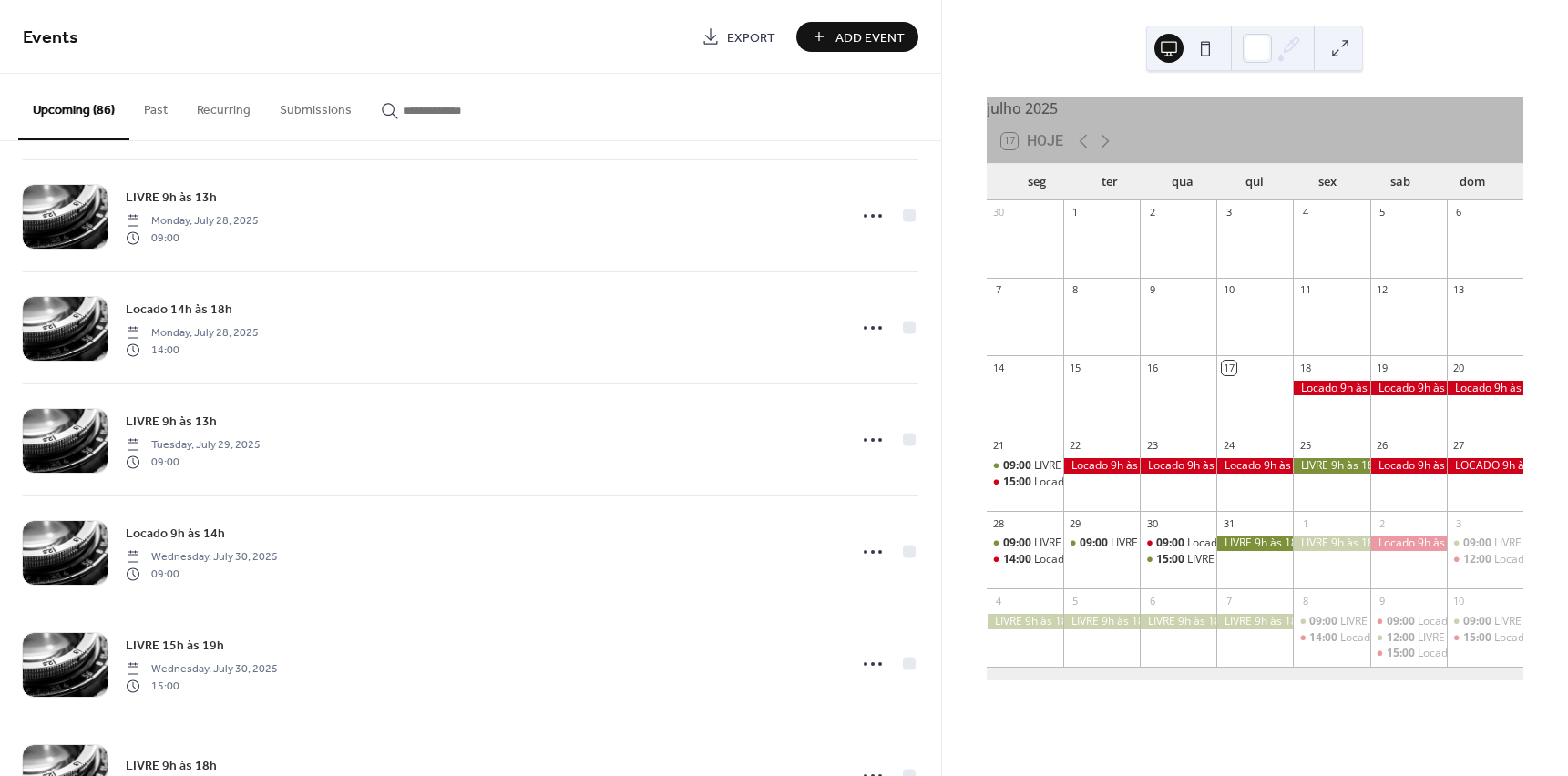 scroll, scrollTop: 1275, scrollLeft: 0, axis: vertical 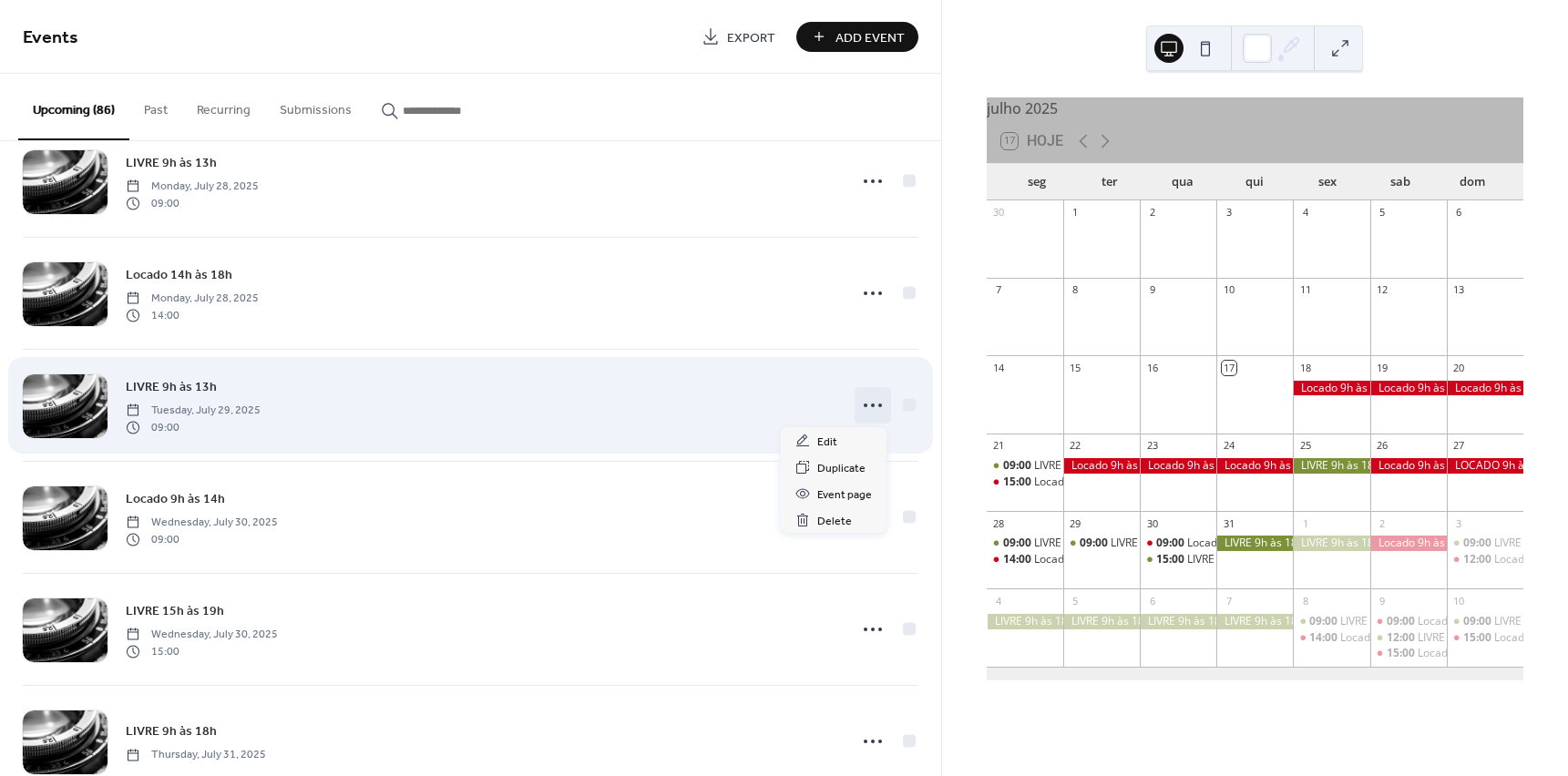 click 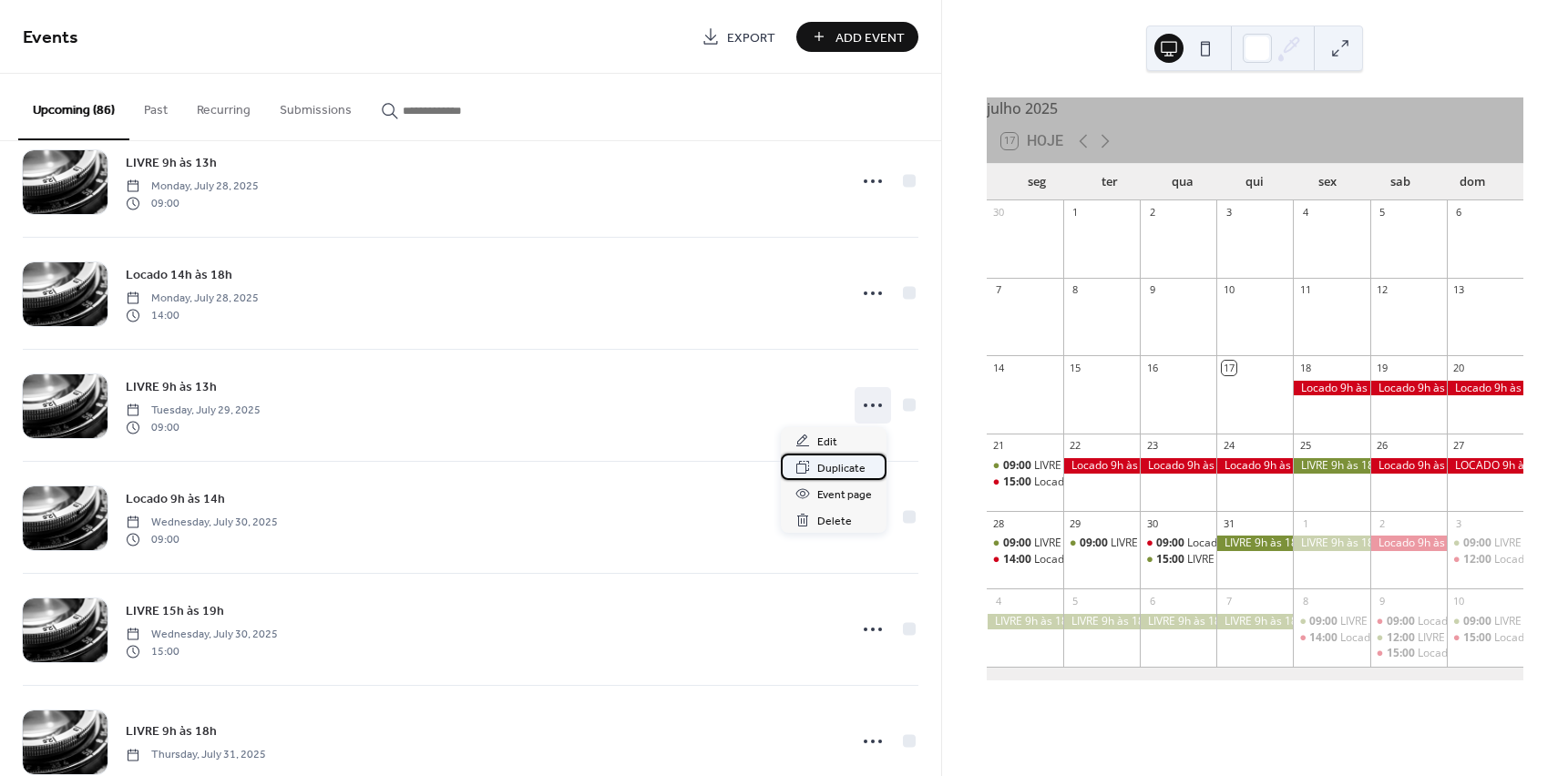 click on "Duplicate" at bounding box center (841, 468) 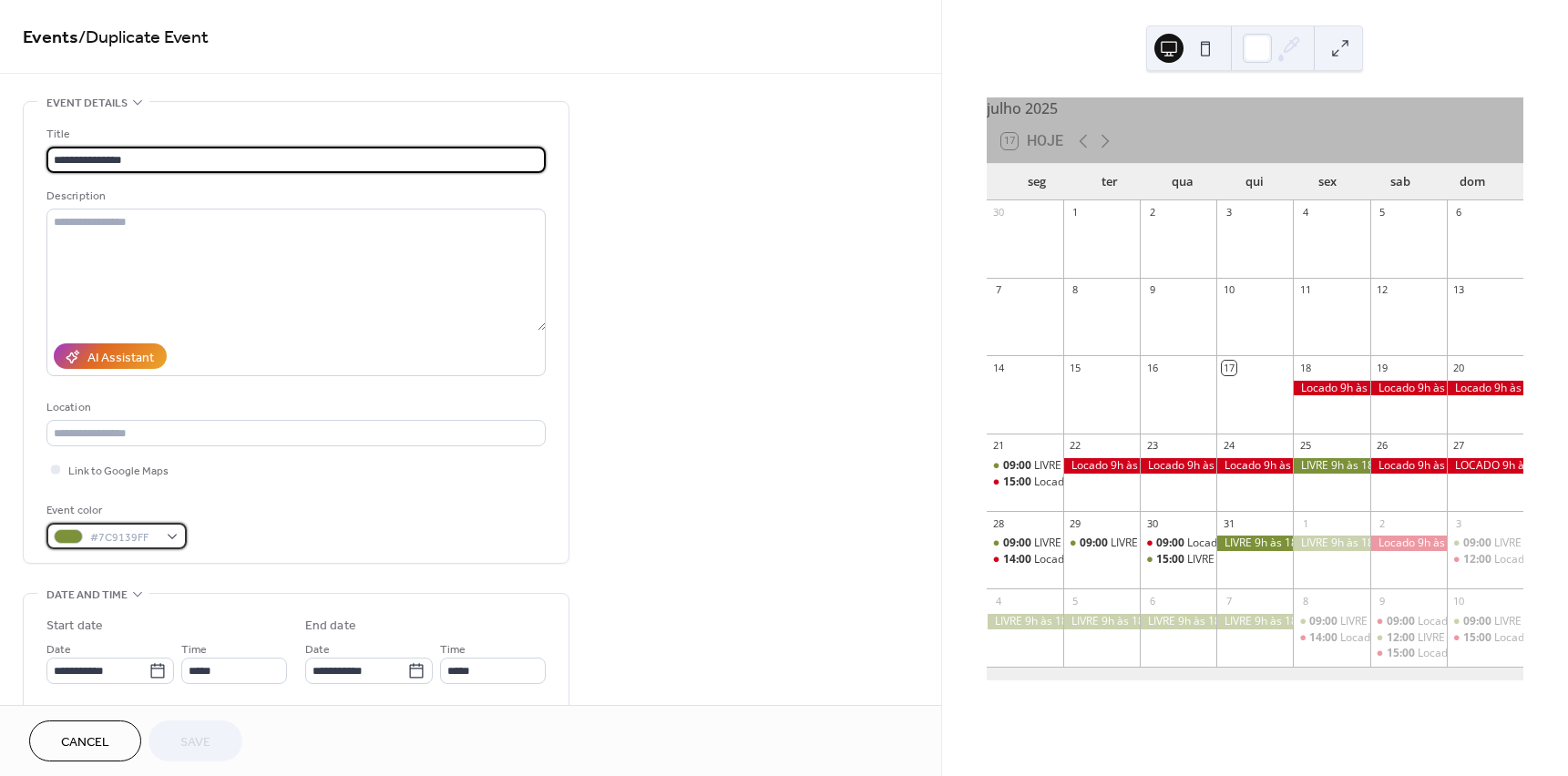 click on "#7C9139FF" at bounding box center (117, 536) 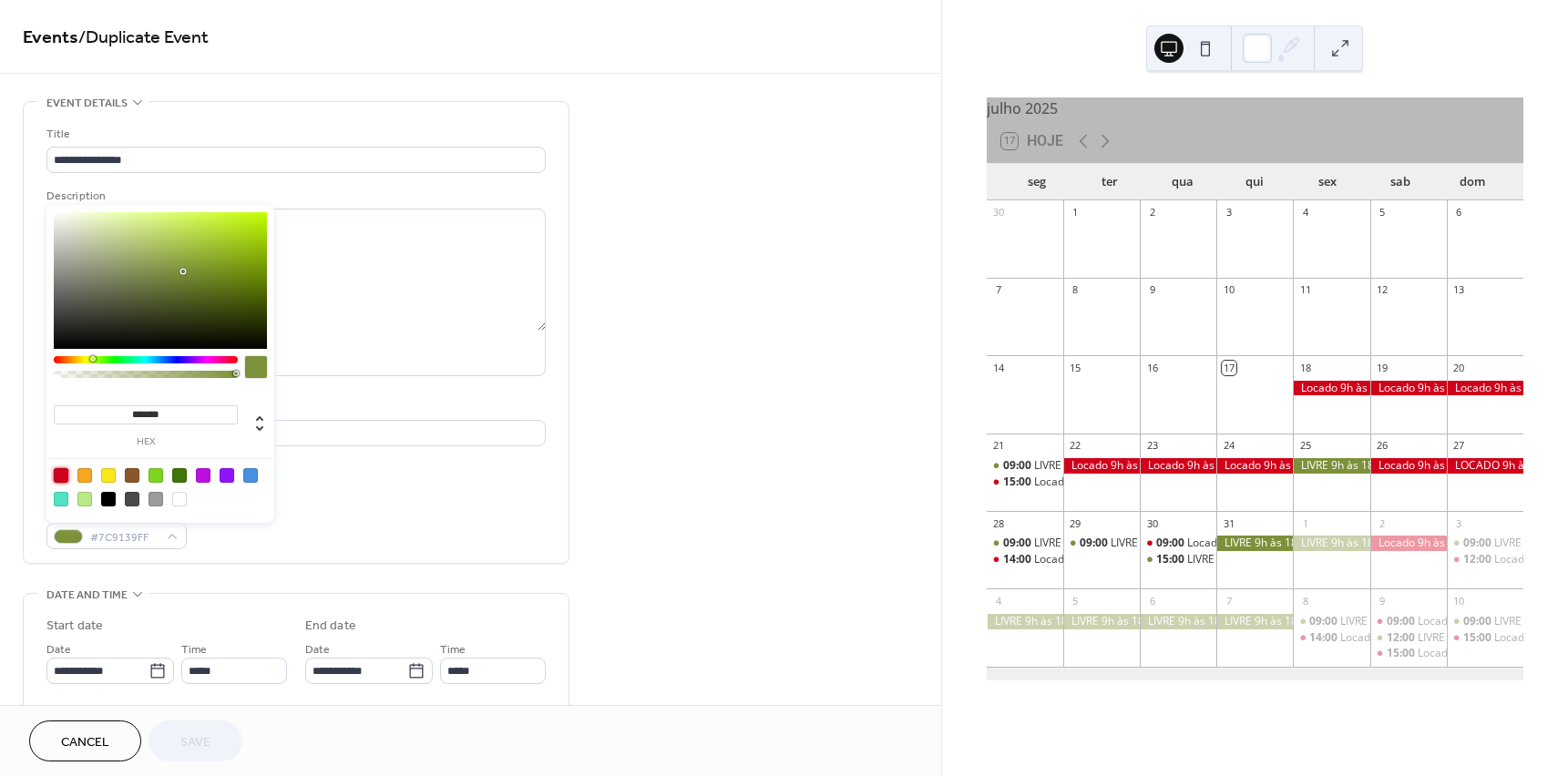 click at bounding box center (61, 475) 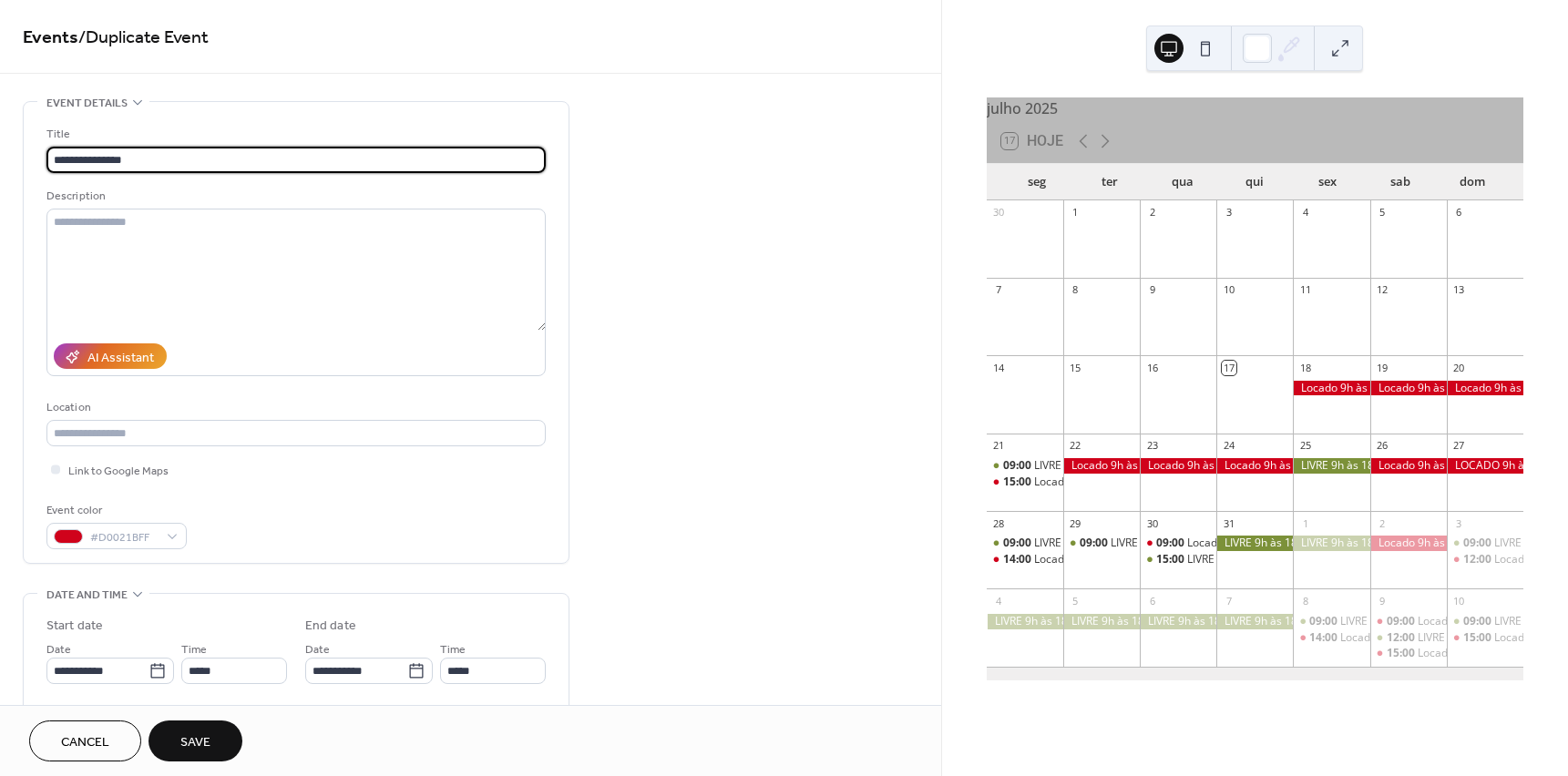 drag, startPoint x: 71, startPoint y: 152, endPoint x: 10, endPoint y: 158, distance: 61.29437 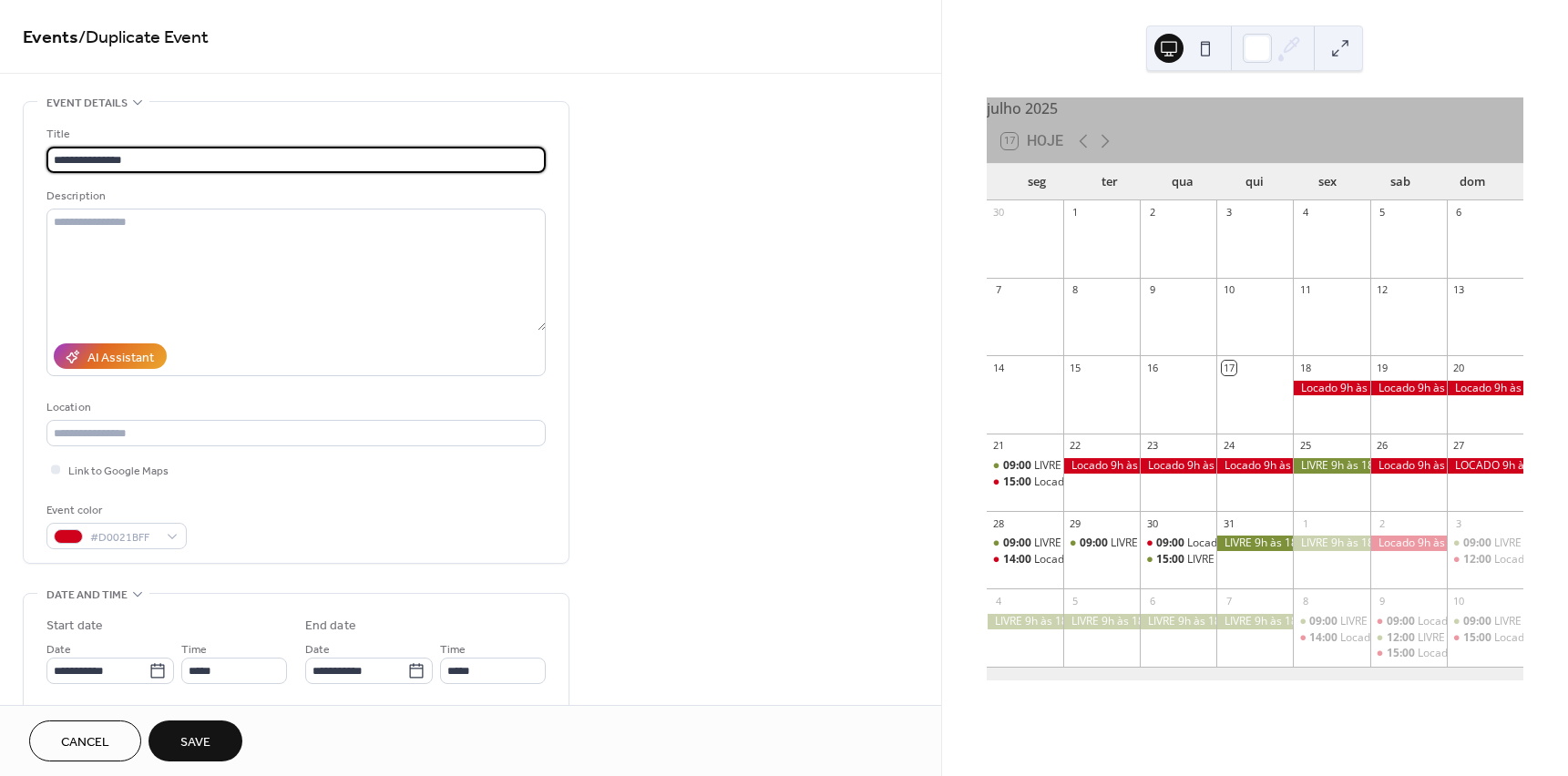 click on "**********" at bounding box center [470, 656] 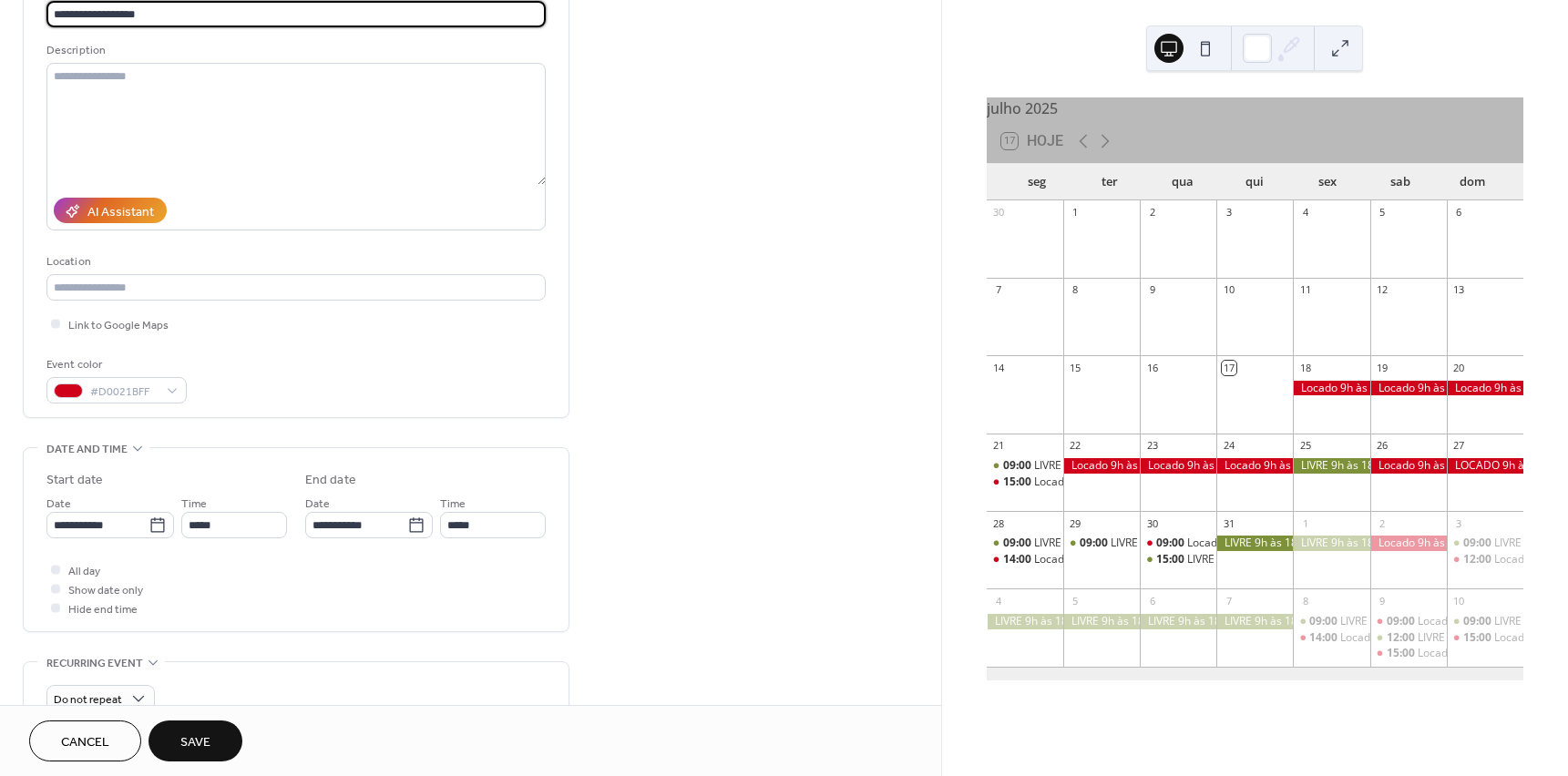 scroll, scrollTop: 182, scrollLeft: 0, axis: vertical 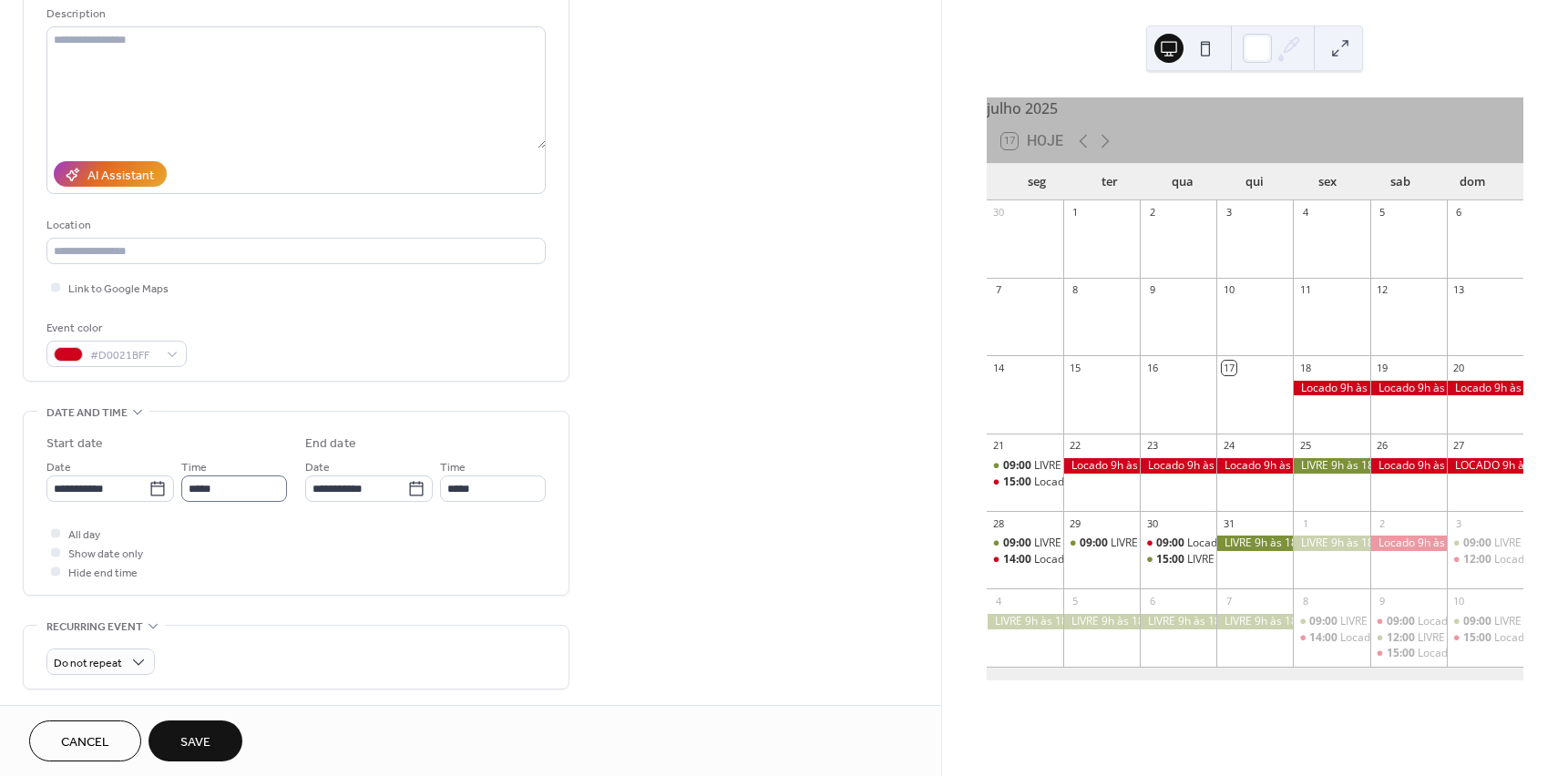 type on "**********" 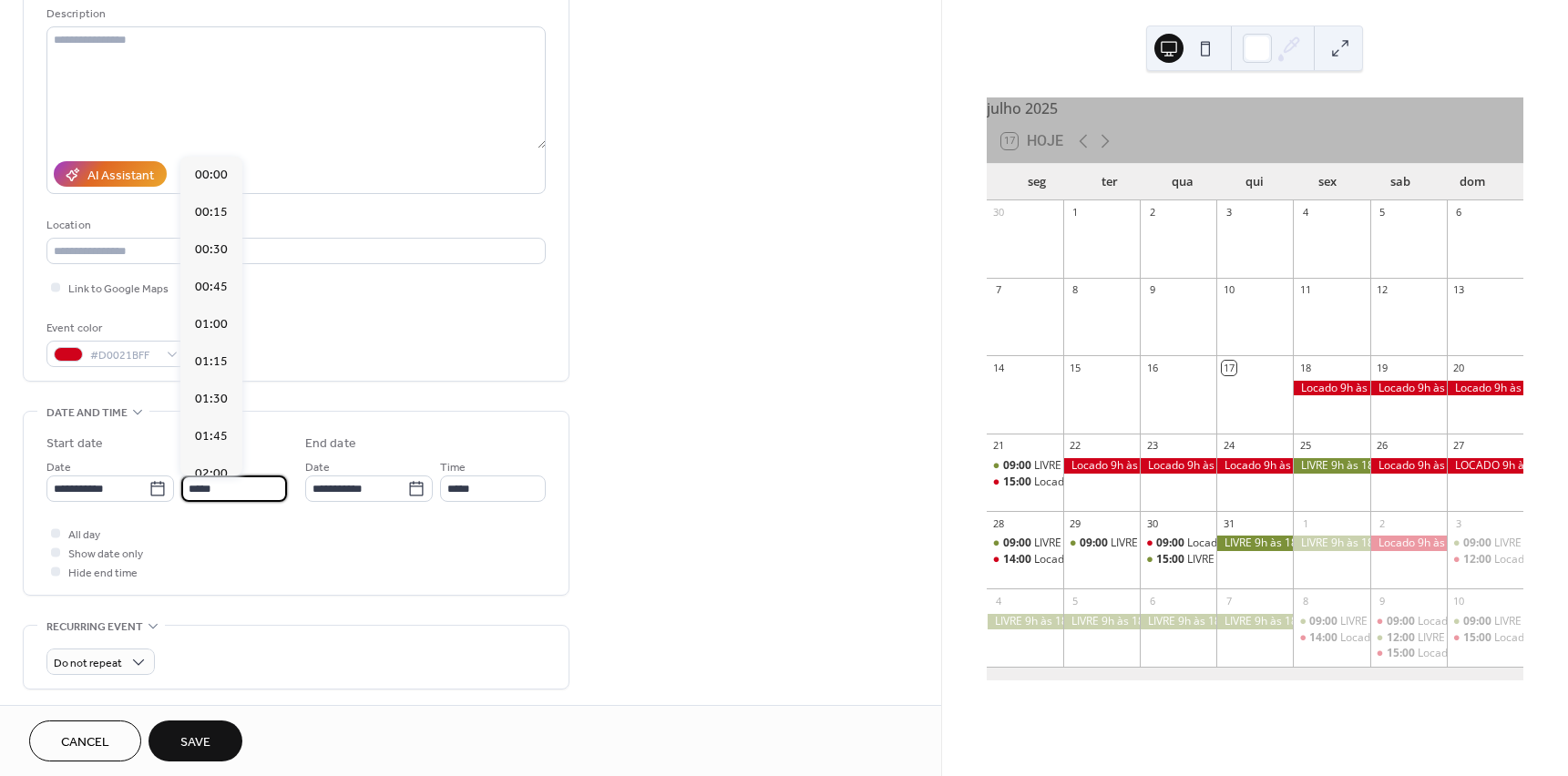 click on "*****" at bounding box center (234, 488) 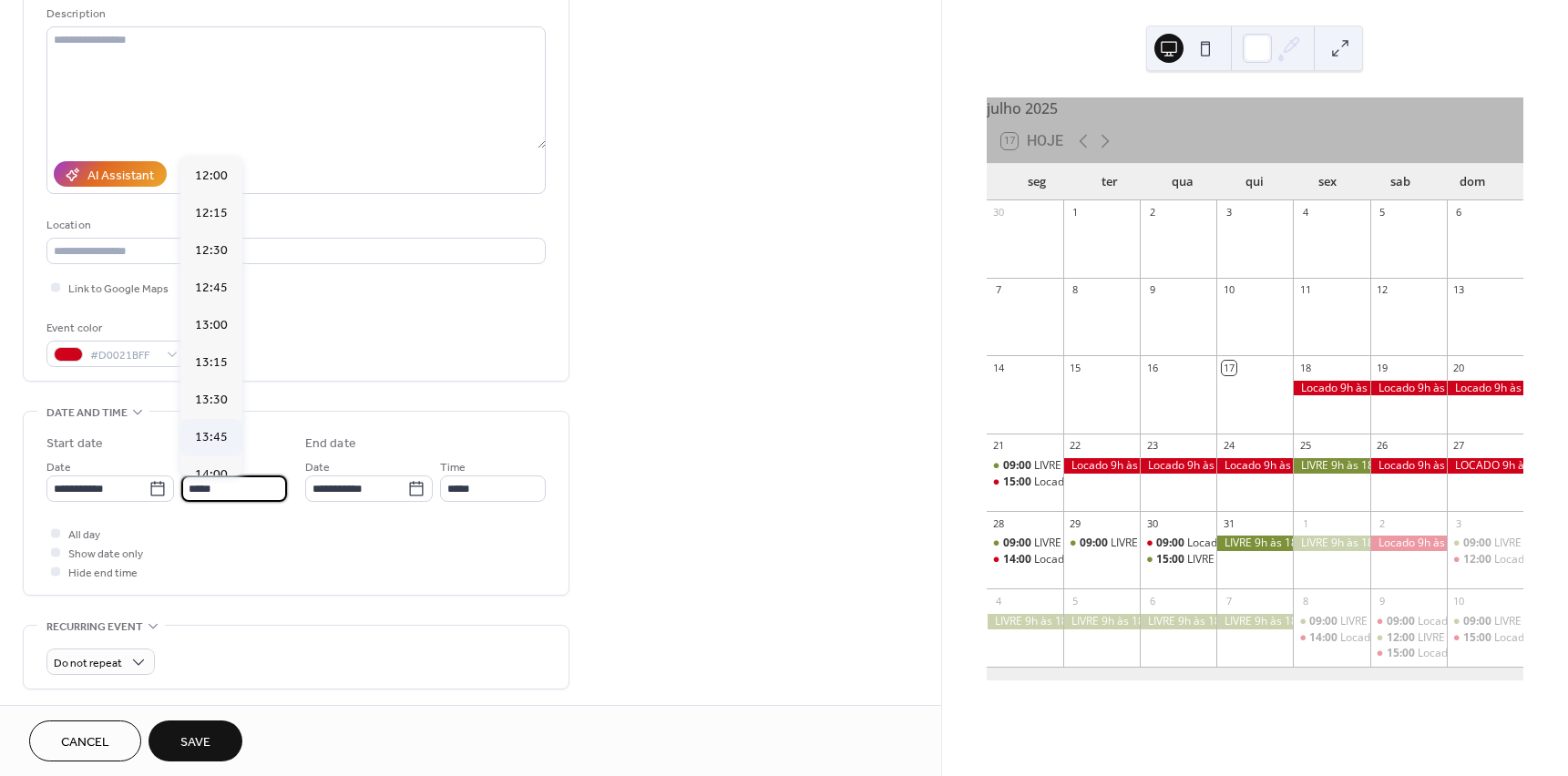 scroll, scrollTop: 1800, scrollLeft: 0, axis: vertical 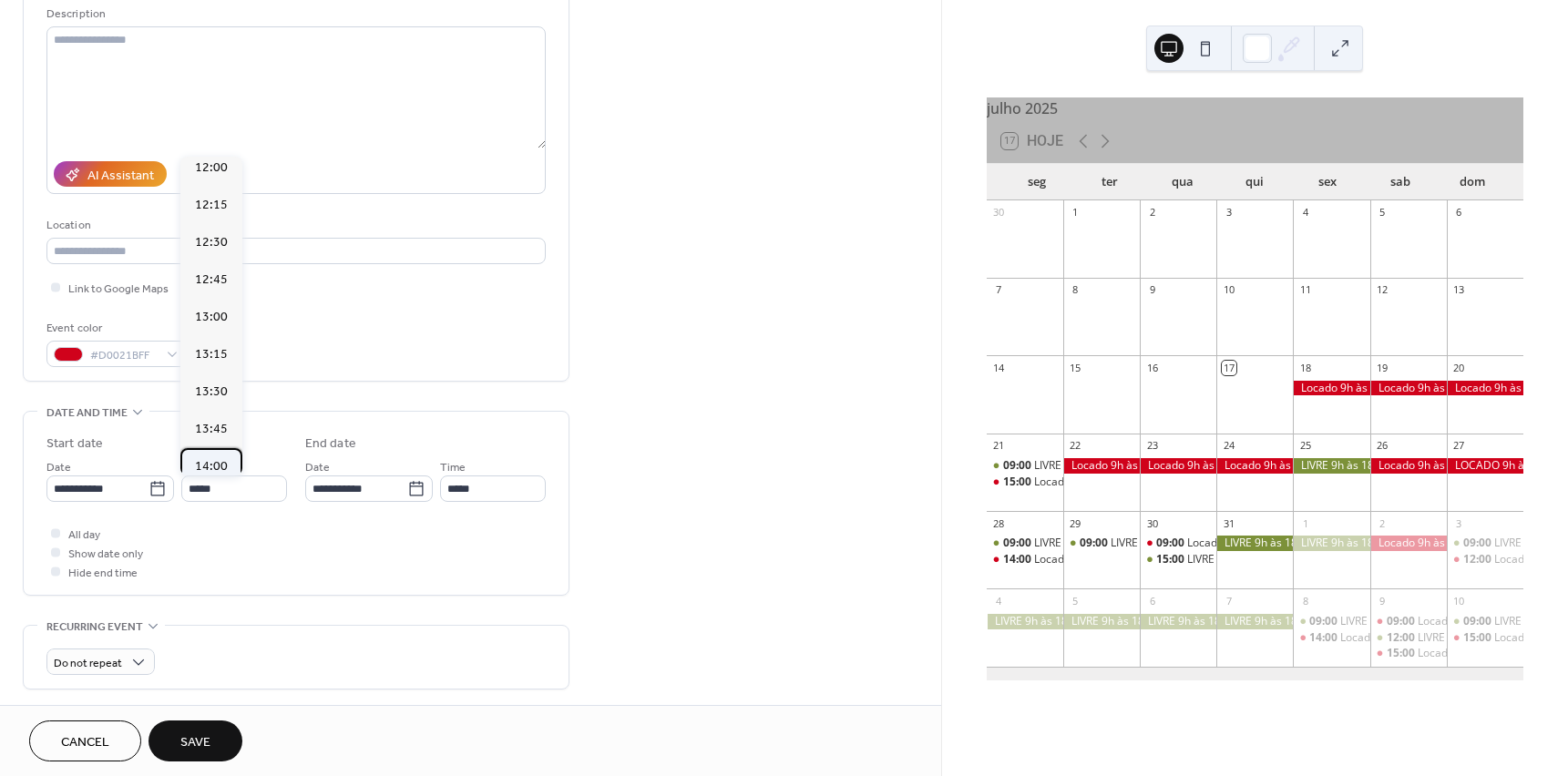 click on "14:00" at bounding box center (211, 466) 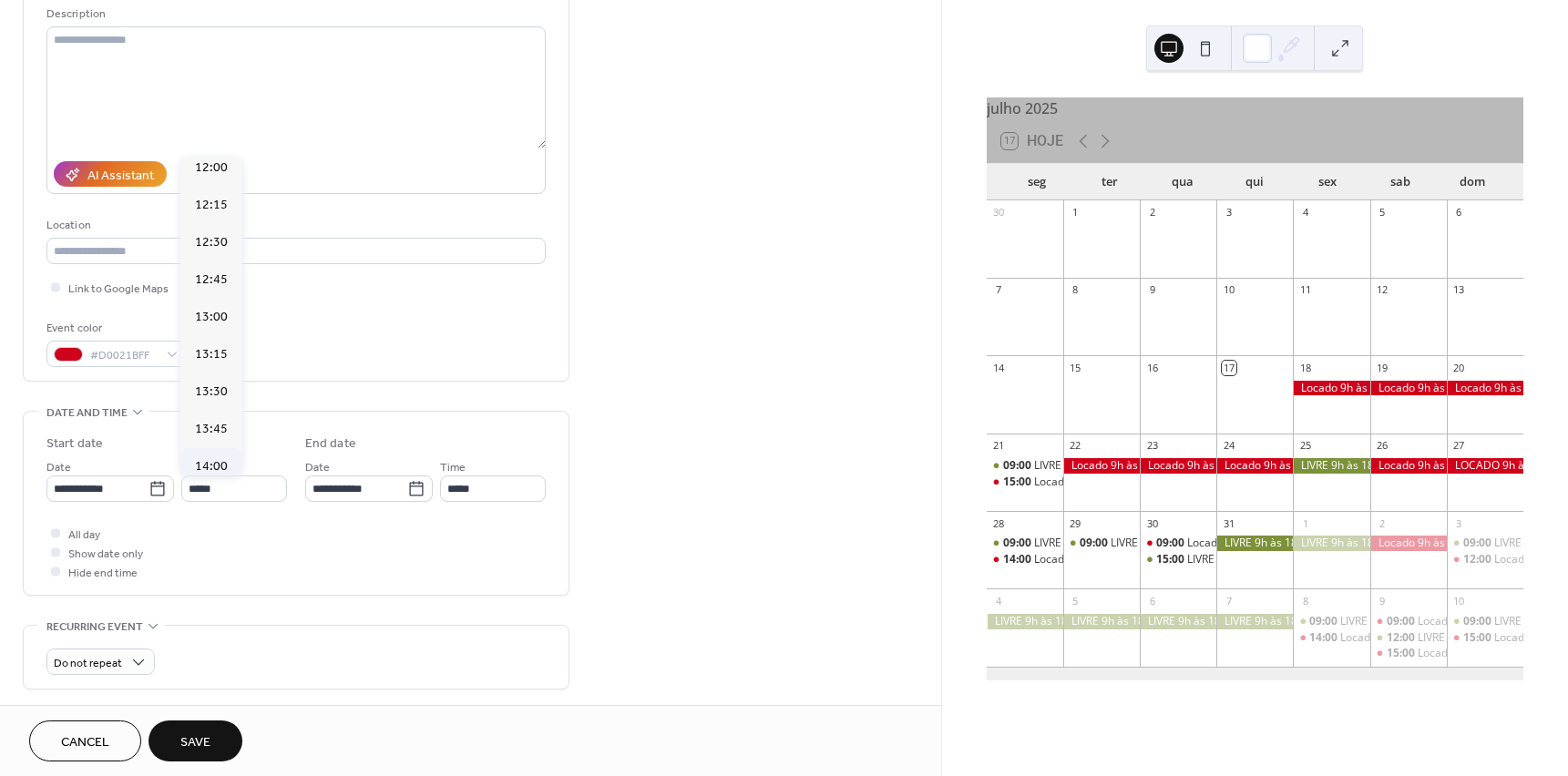 type on "*****" 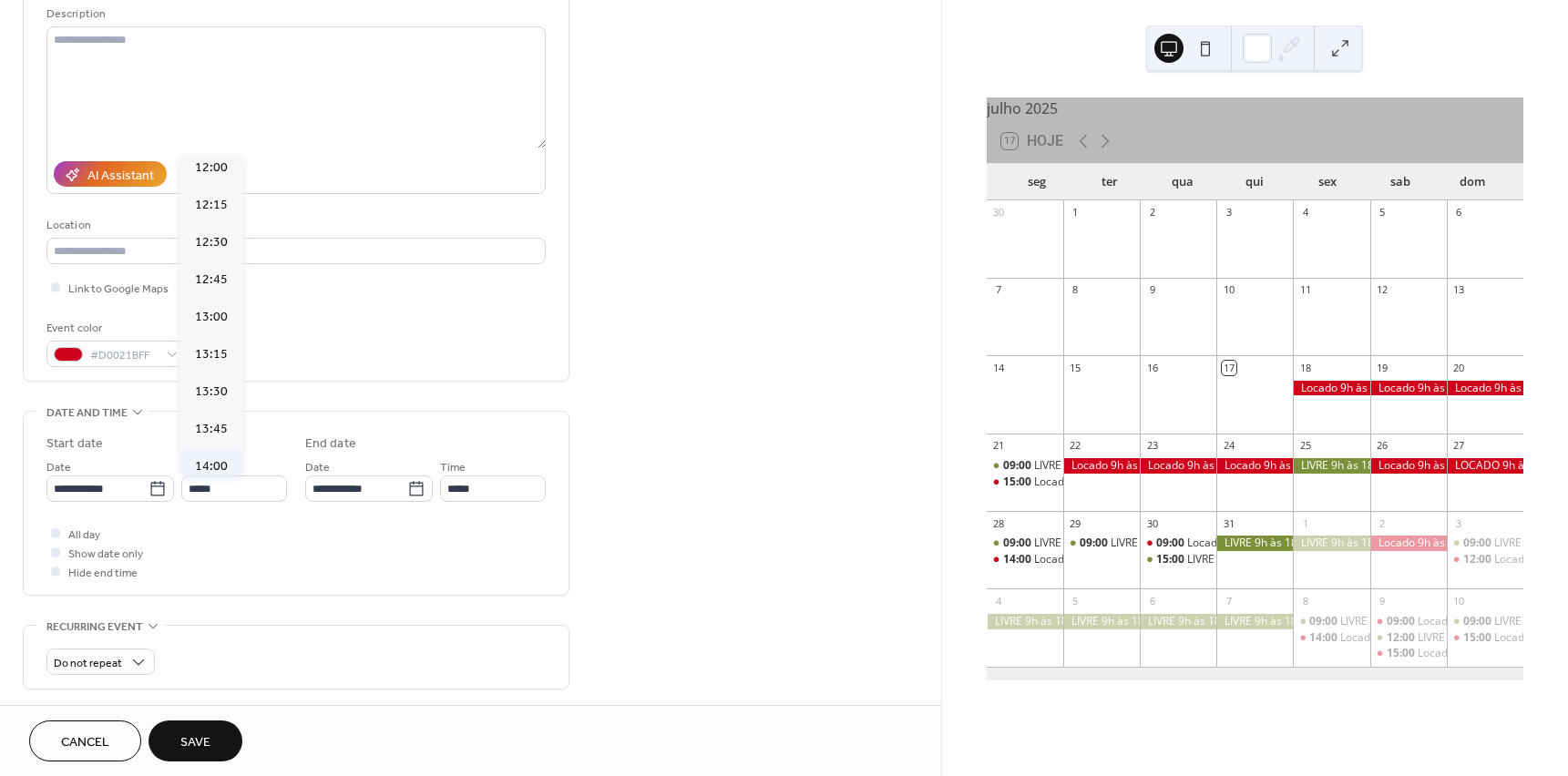 type on "*****" 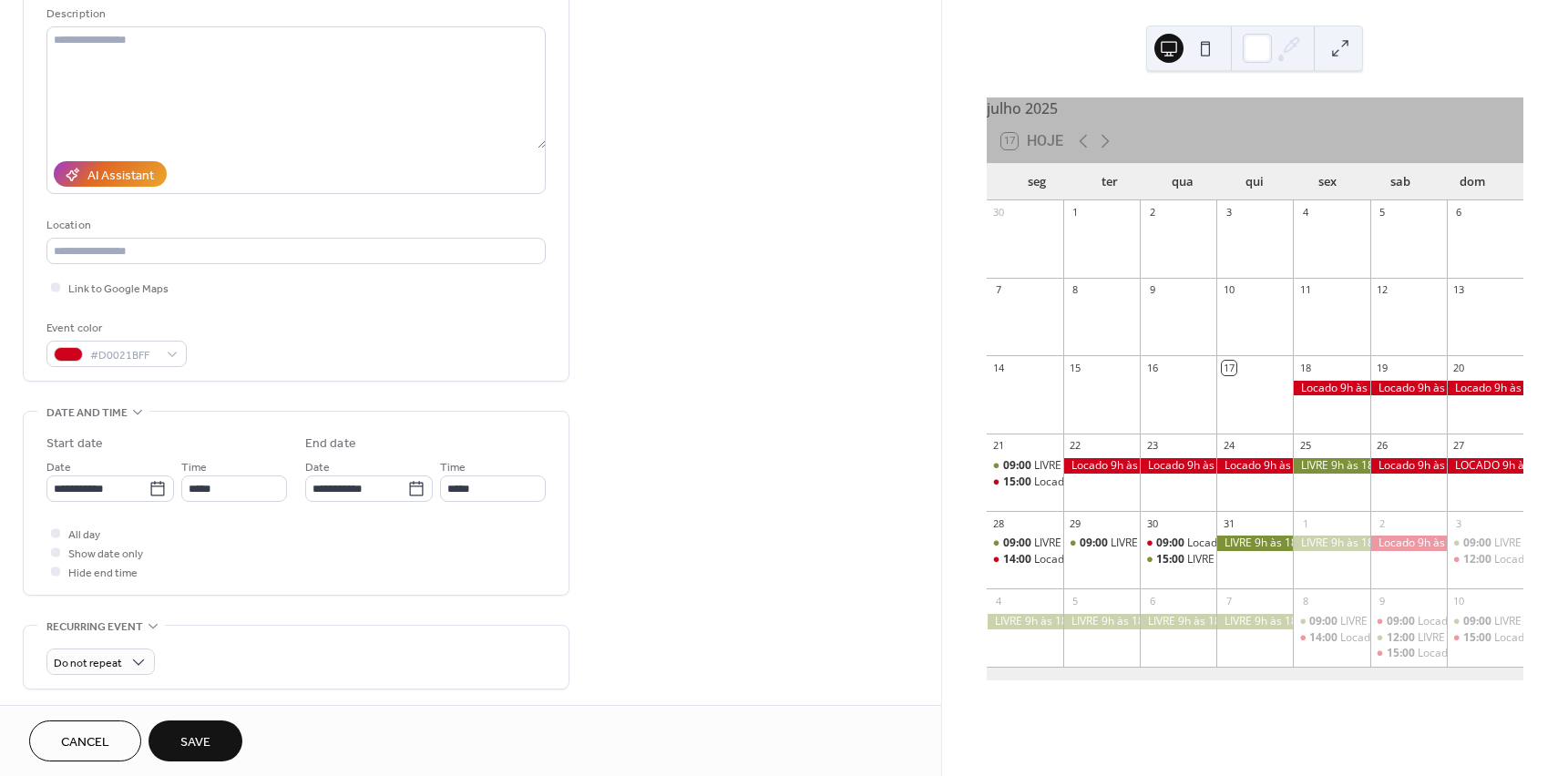 click on "Save" at bounding box center (195, 742) 